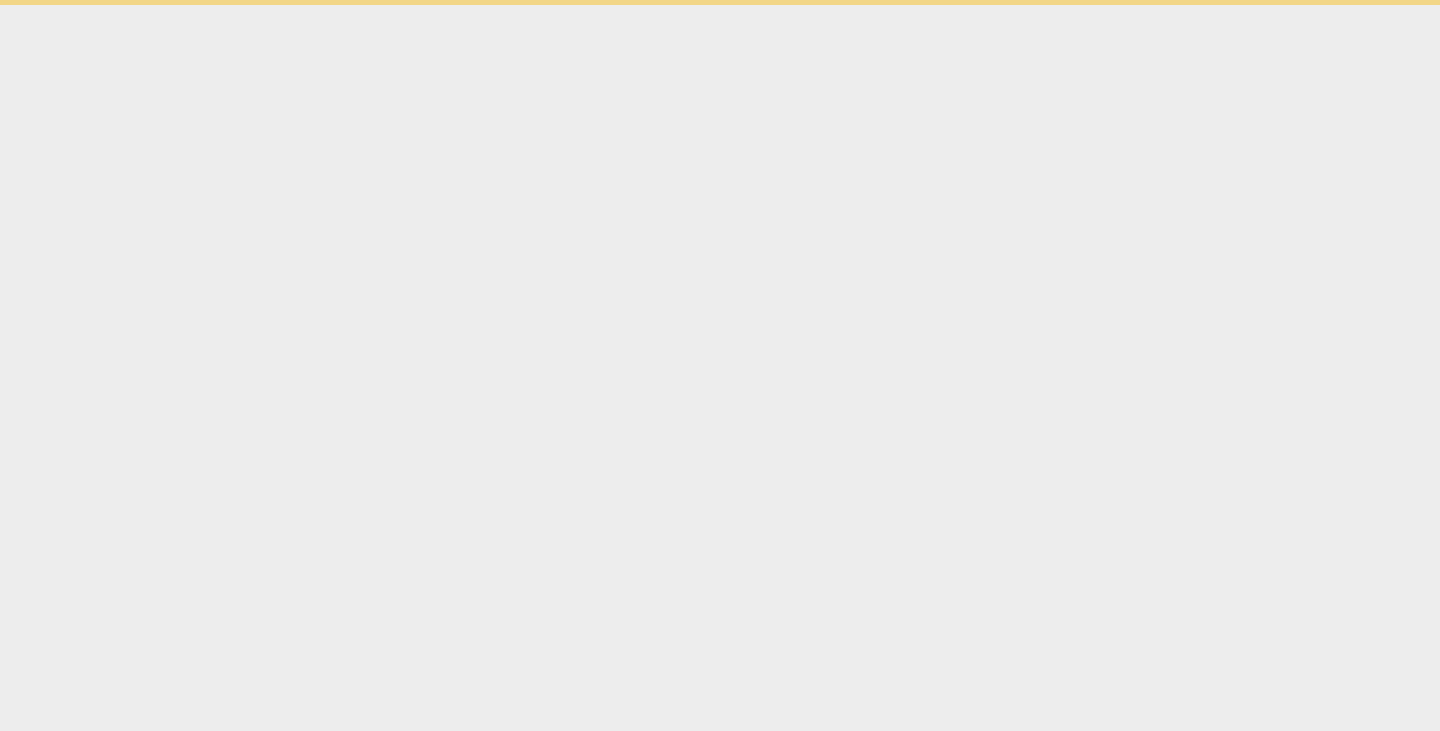 scroll, scrollTop: 0, scrollLeft: 0, axis: both 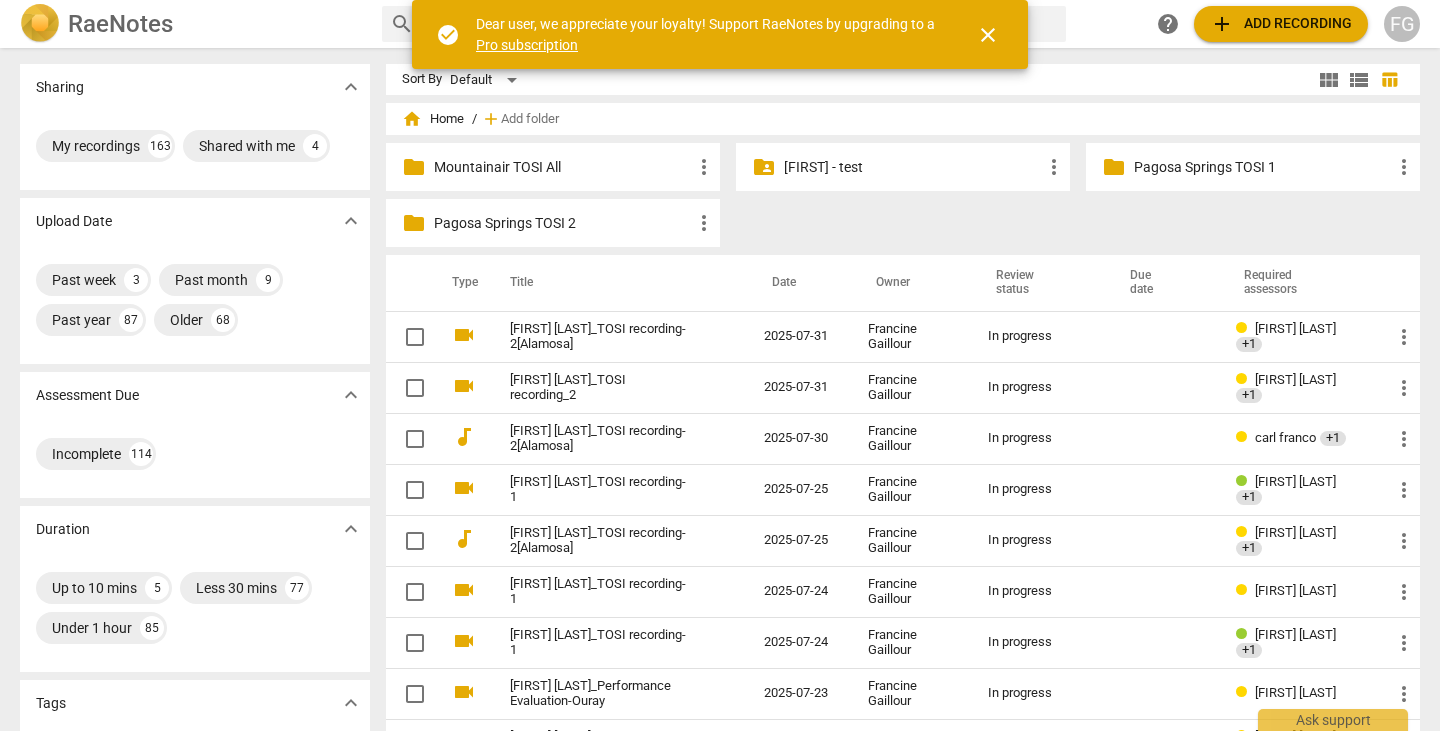 click on "close" at bounding box center (988, 35) 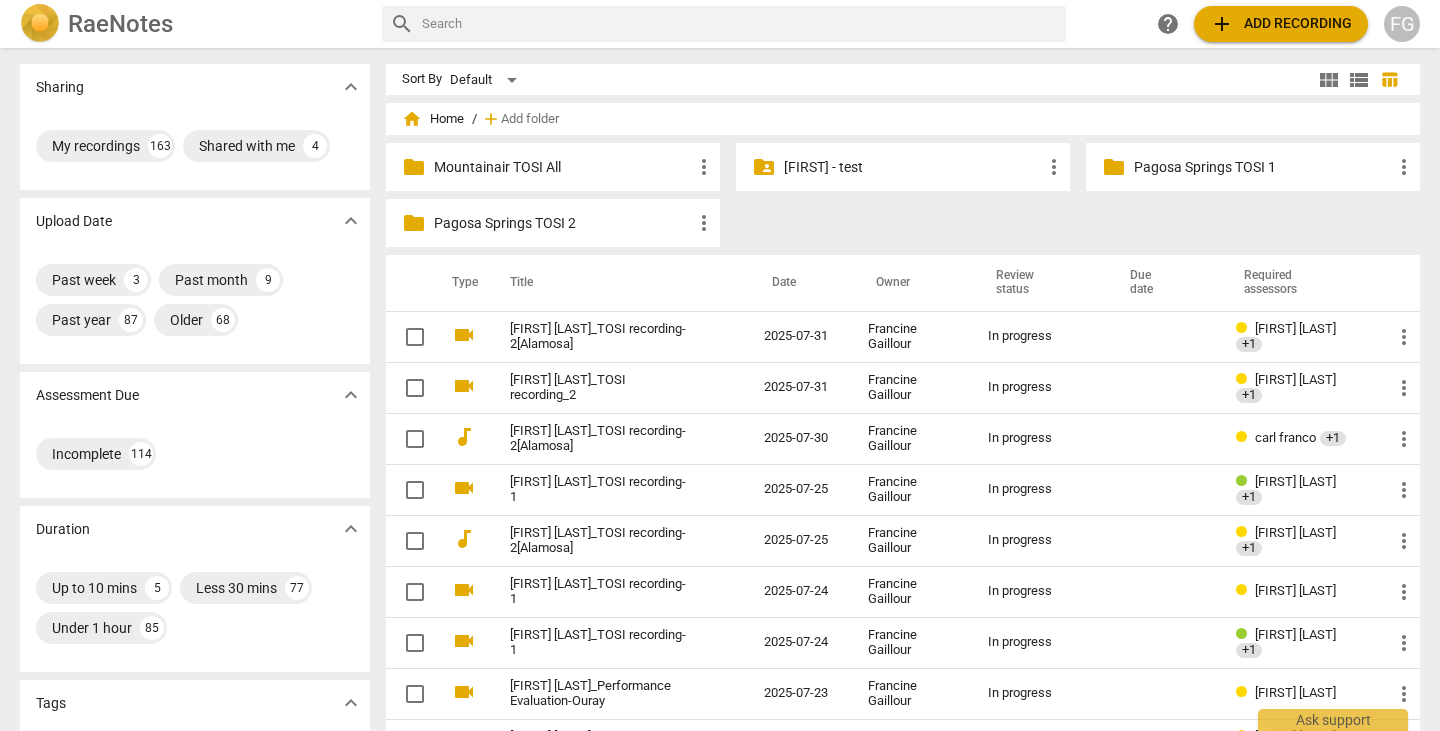 click on "add   Add recording" at bounding box center (1281, 24) 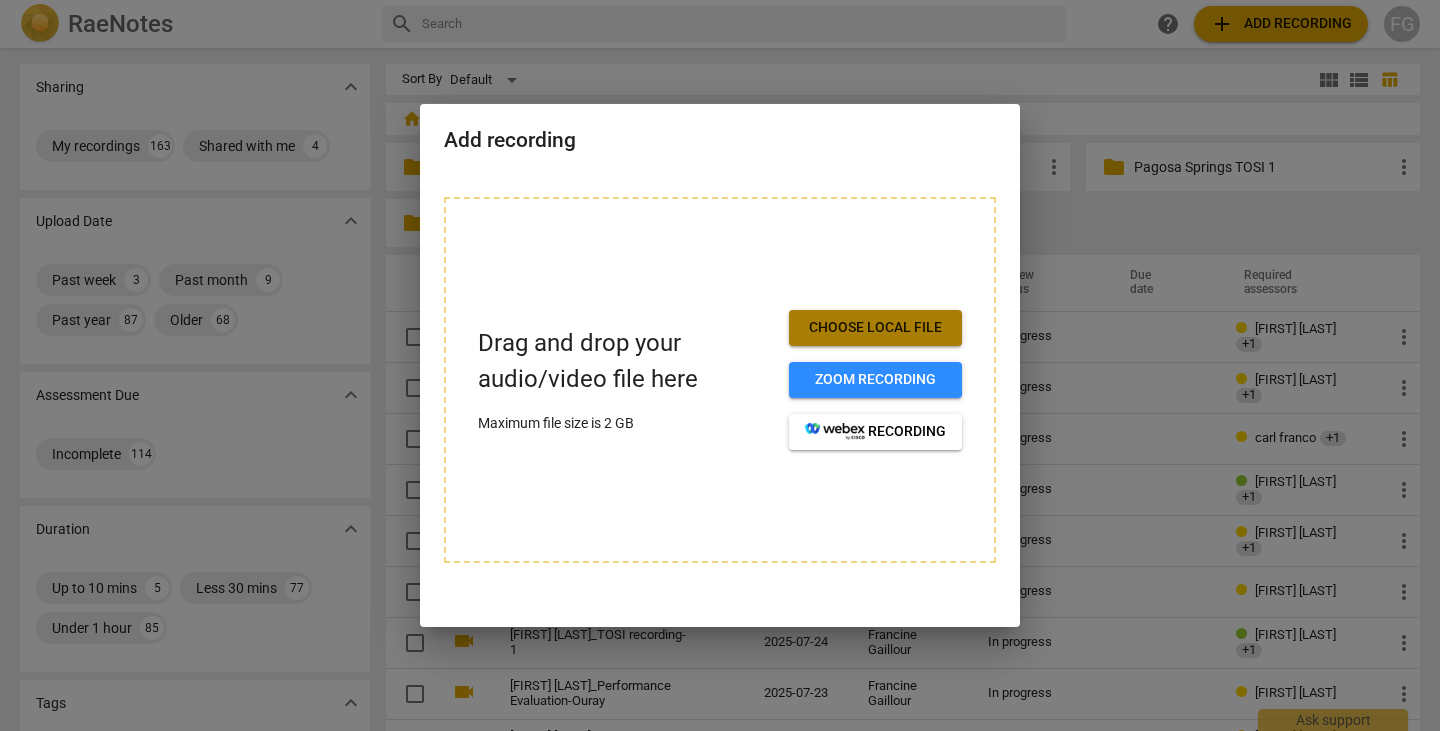 click on "Choose local file" at bounding box center [875, 328] 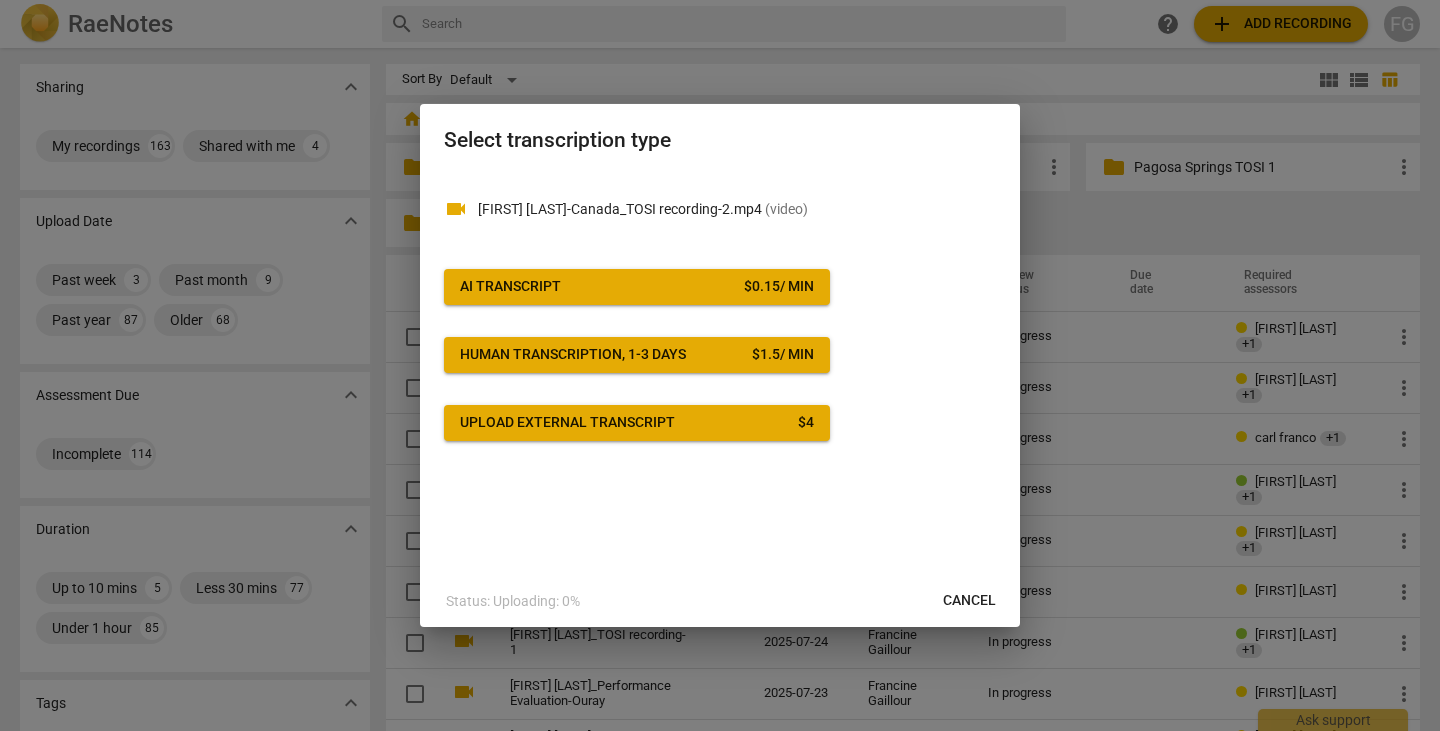 click on "AI Transcript $ 0.15  / min" at bounding box center (637, 287) 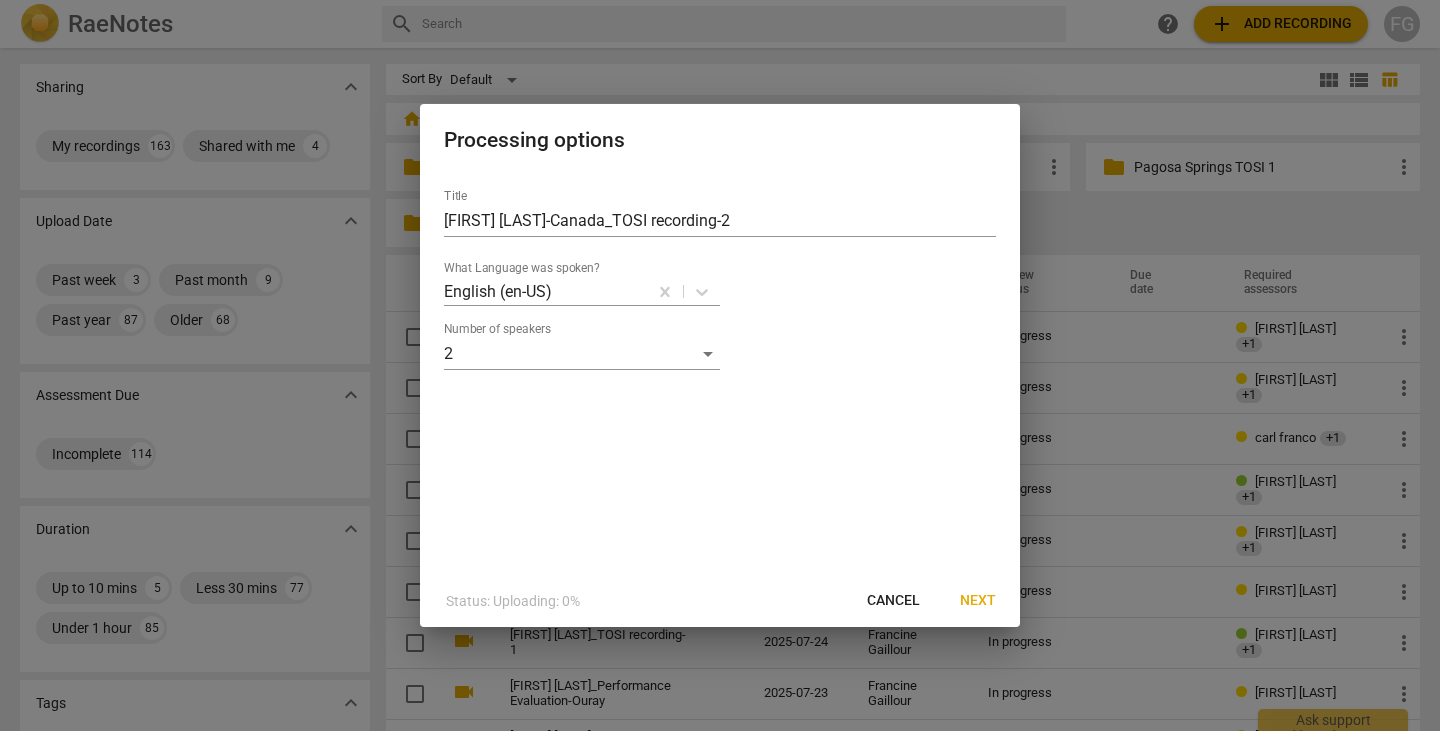 click on "Next" at bounding box center [978, 601] 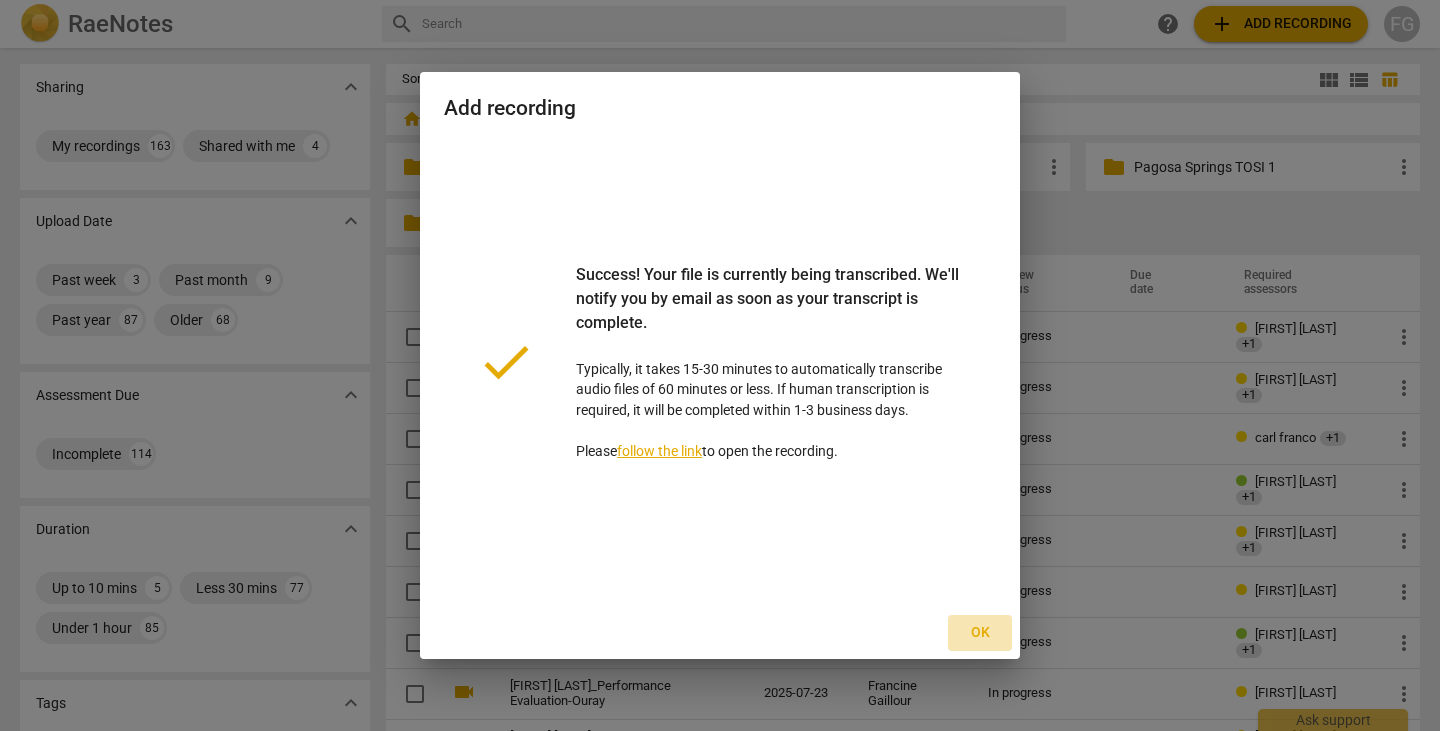 click on "Ok" at bounding box center (980, 633) 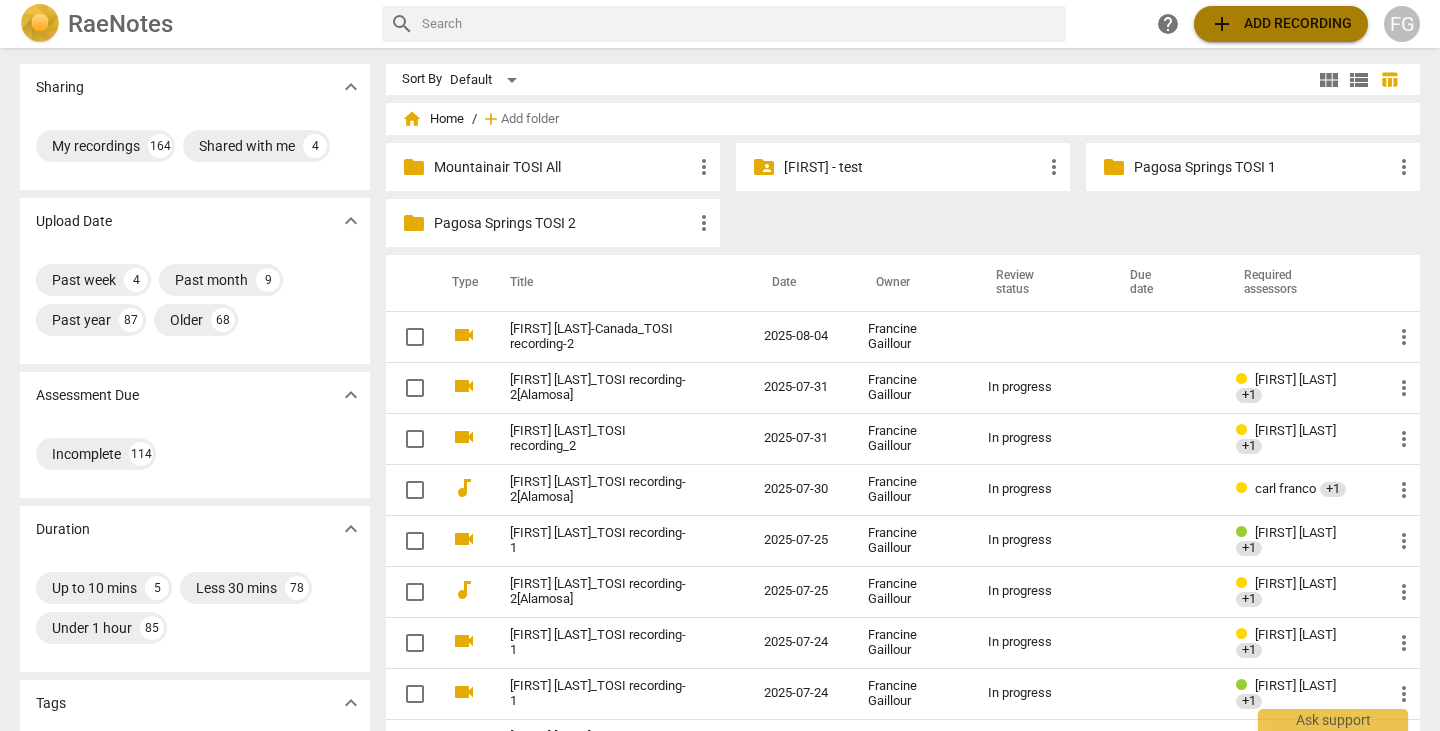 click on "add   Add recording" at bounding box center (1281, 24) 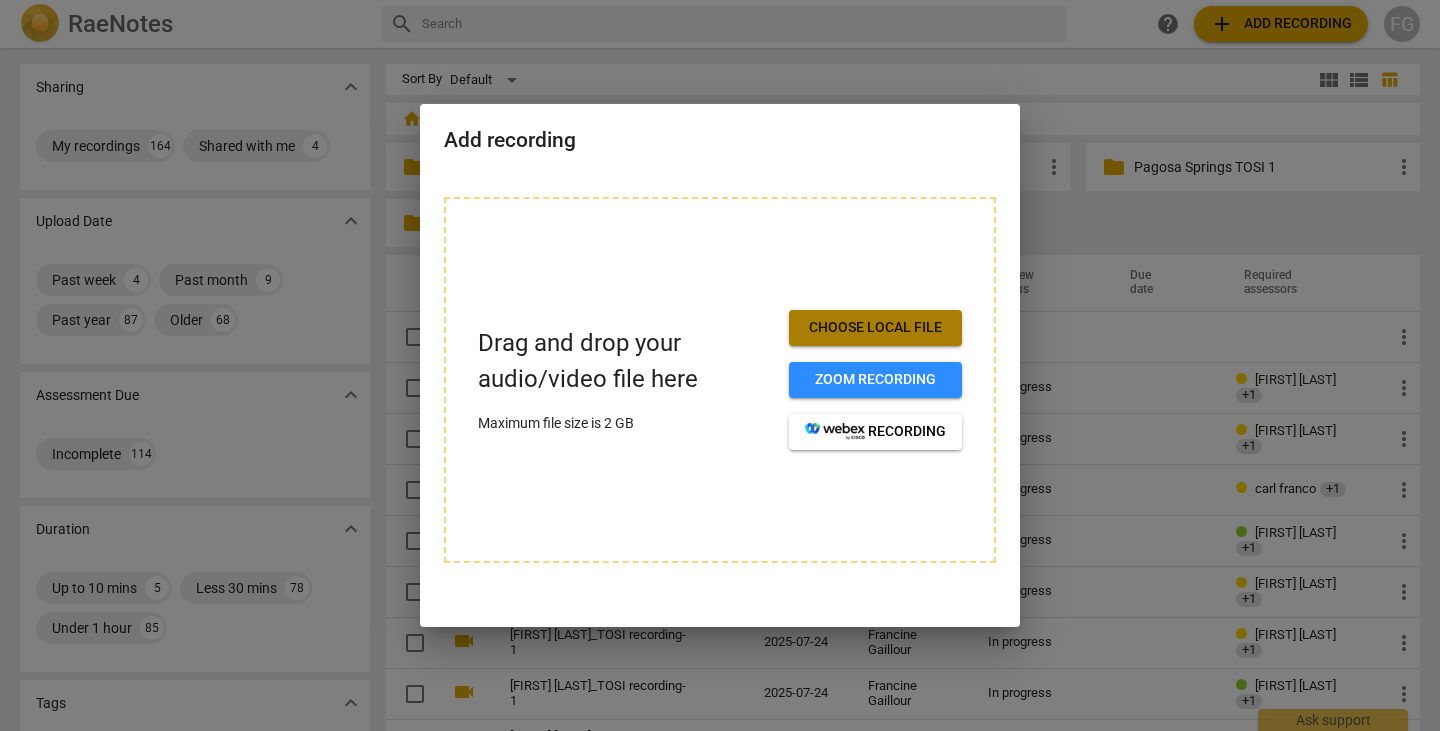 click on "Choose local file" at bounding box center [875, 328] 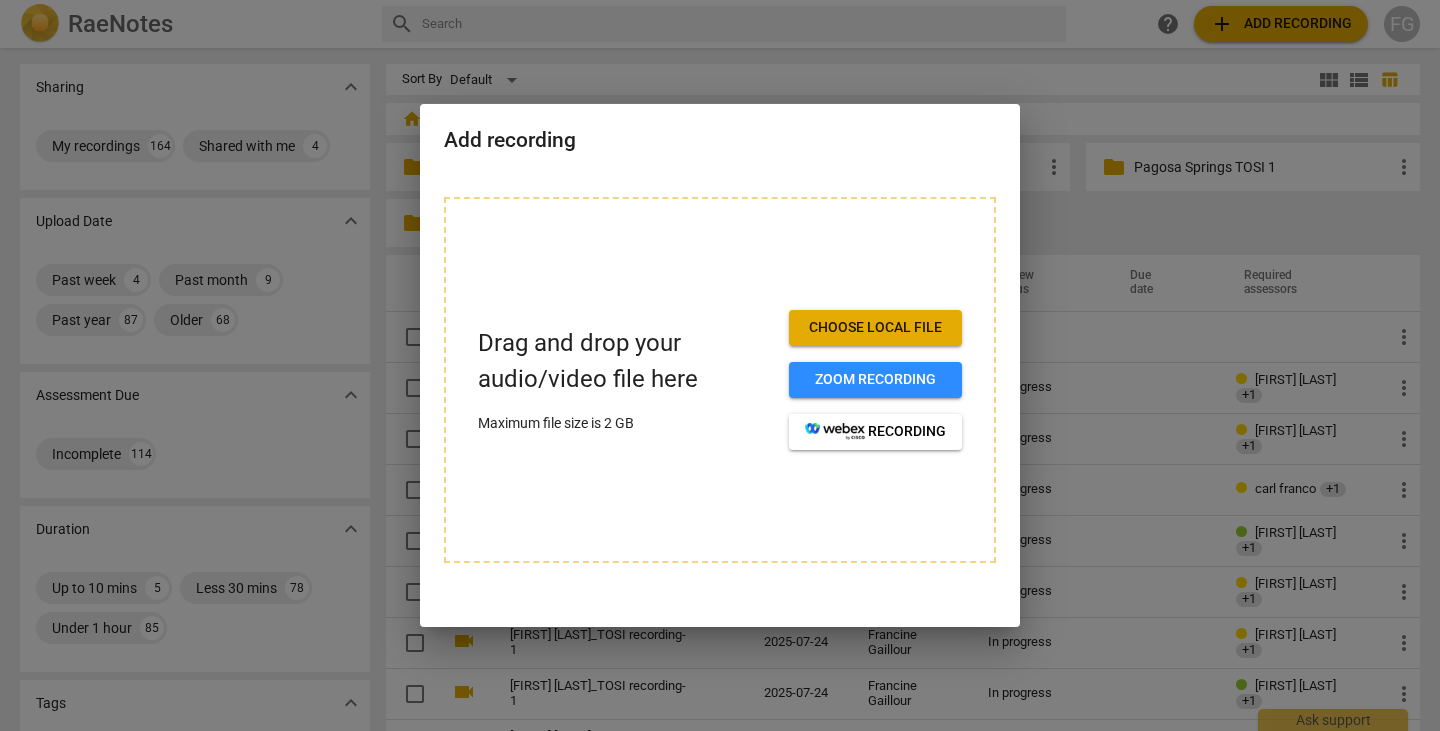 click on "Choose local file" at bounding box center (875, 328) 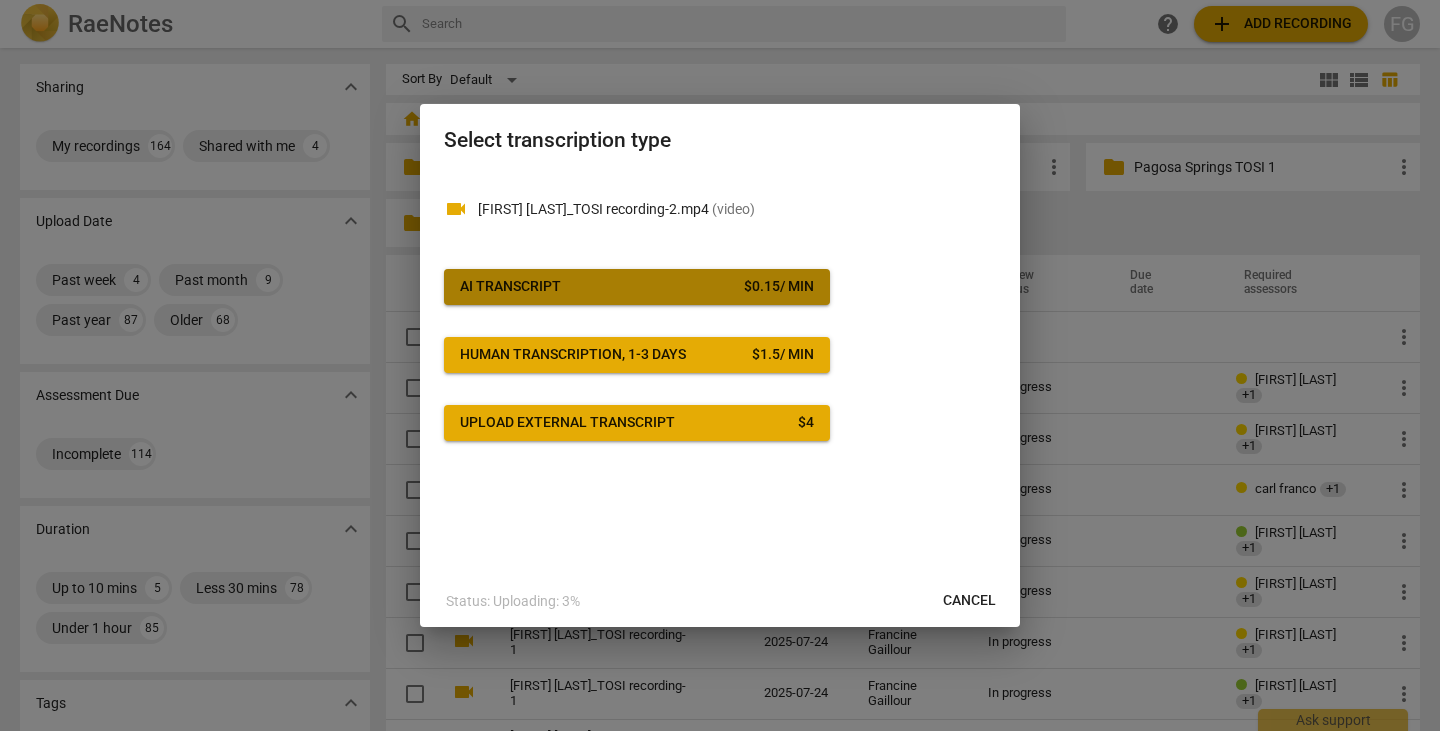 click on "$ 0.15  / min" at bounding box center (779, 287) 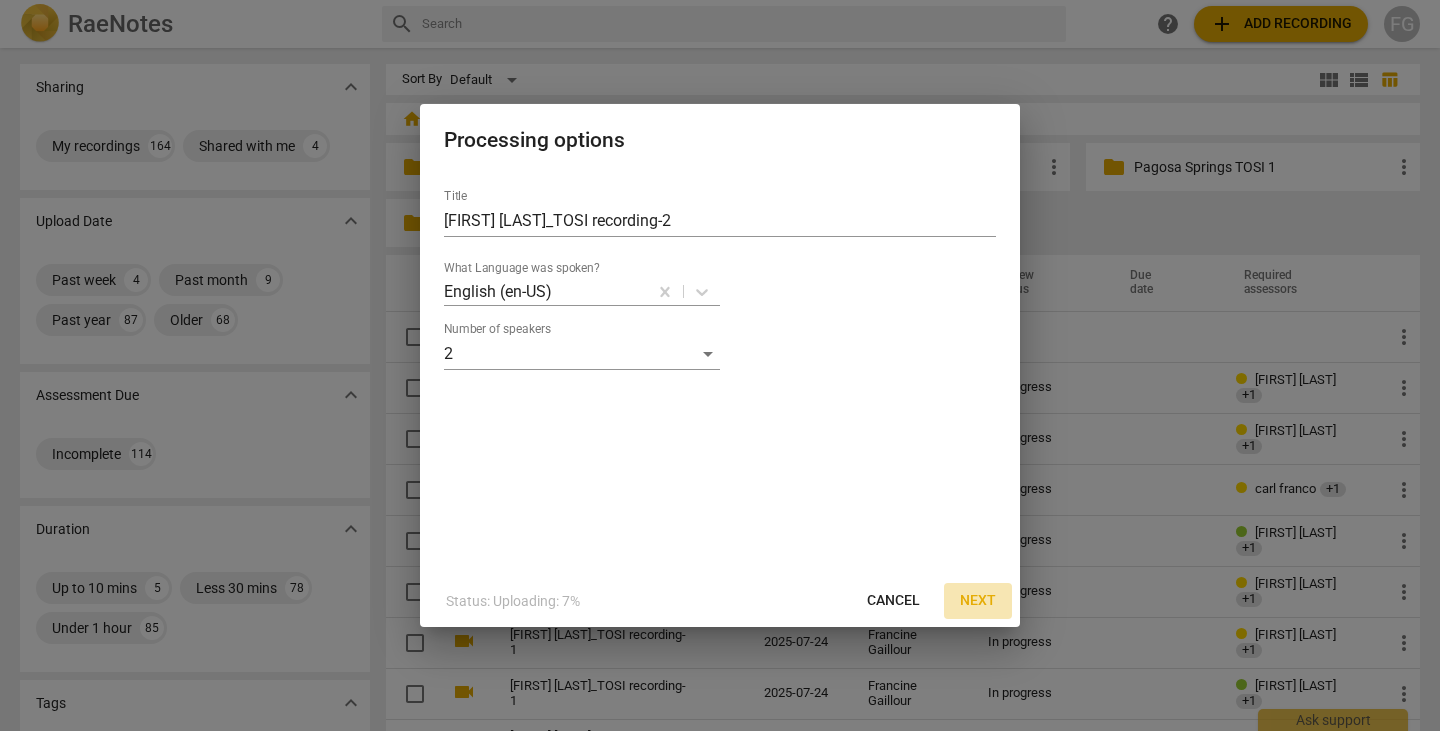 click on "Next" at bounding box center [978, 601] 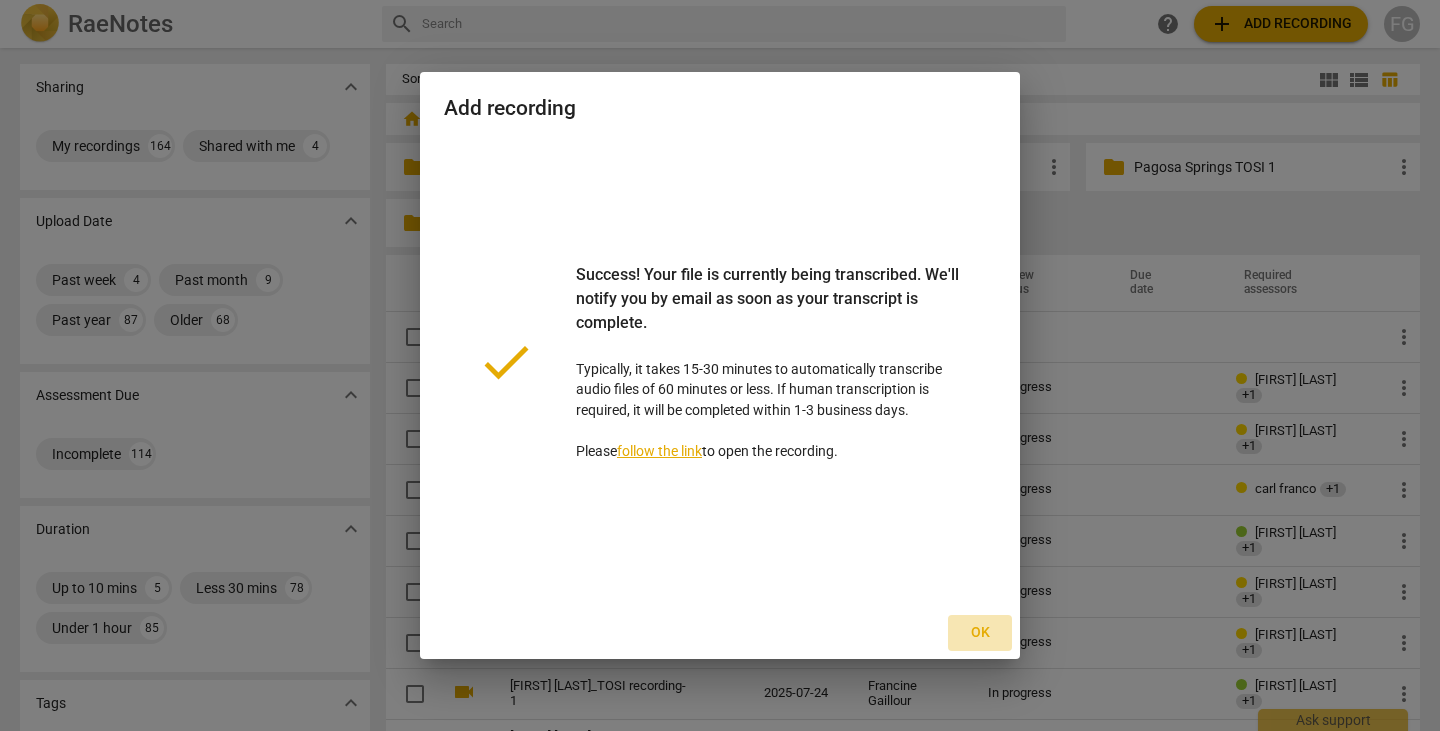 click on "Ok" at bounding box center [980, 633] 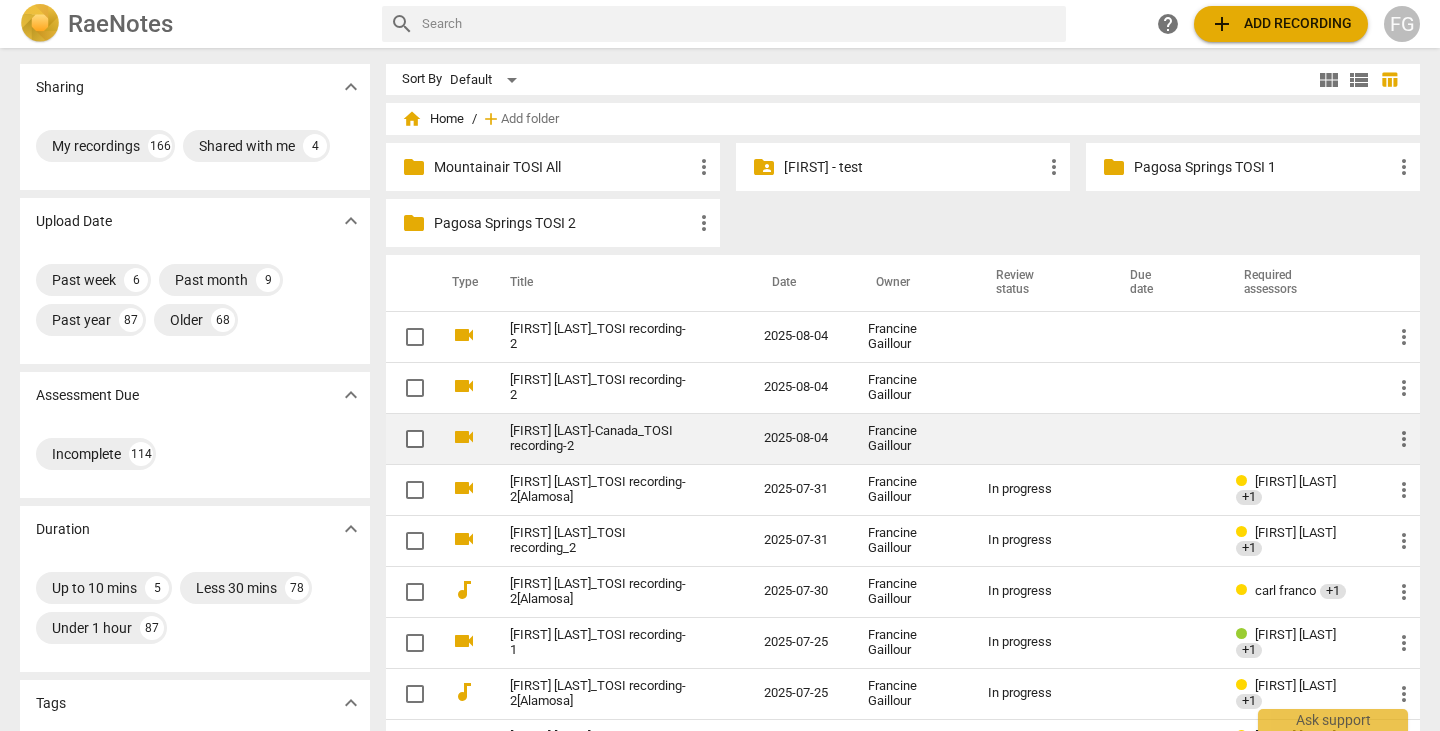 type 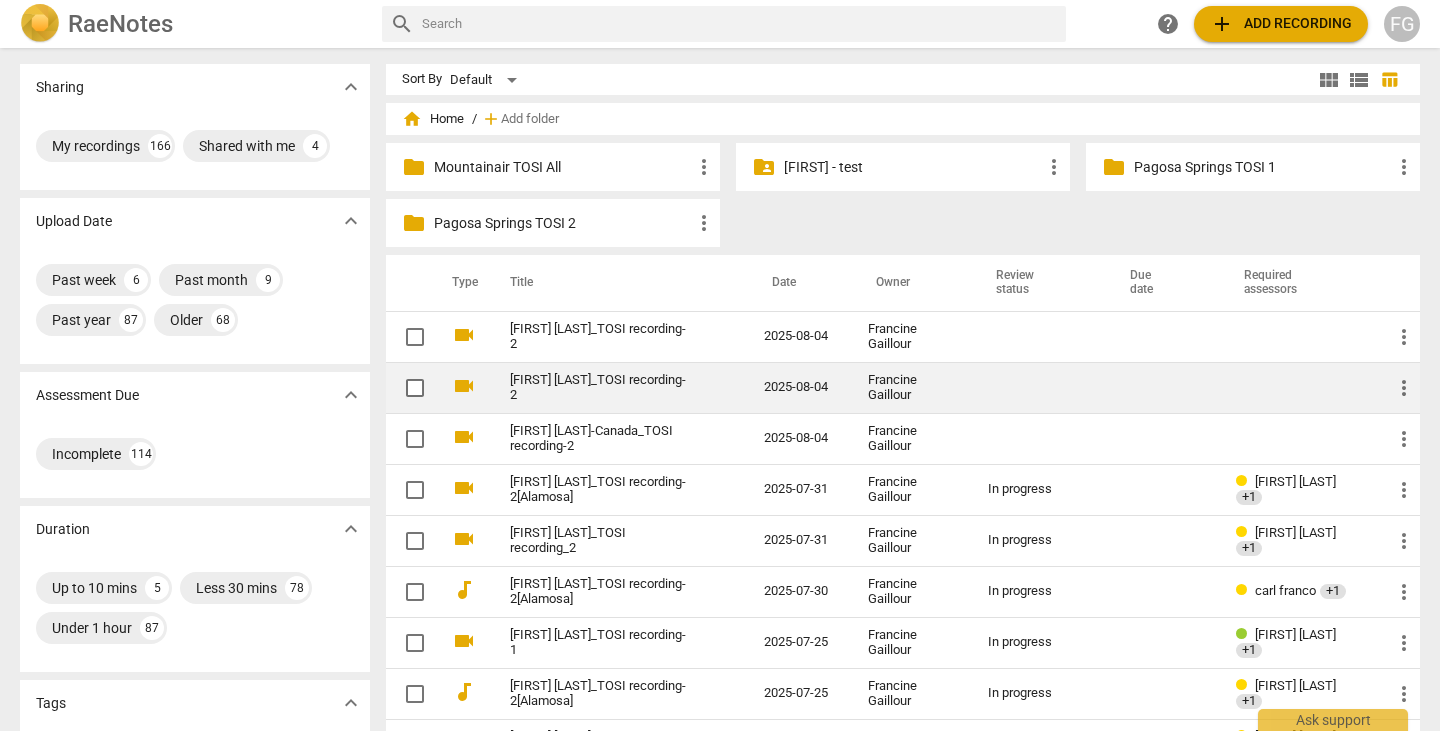 click on "[FIRST] [LAST]_TOSI recording-2" at bounding box center (601, 388) 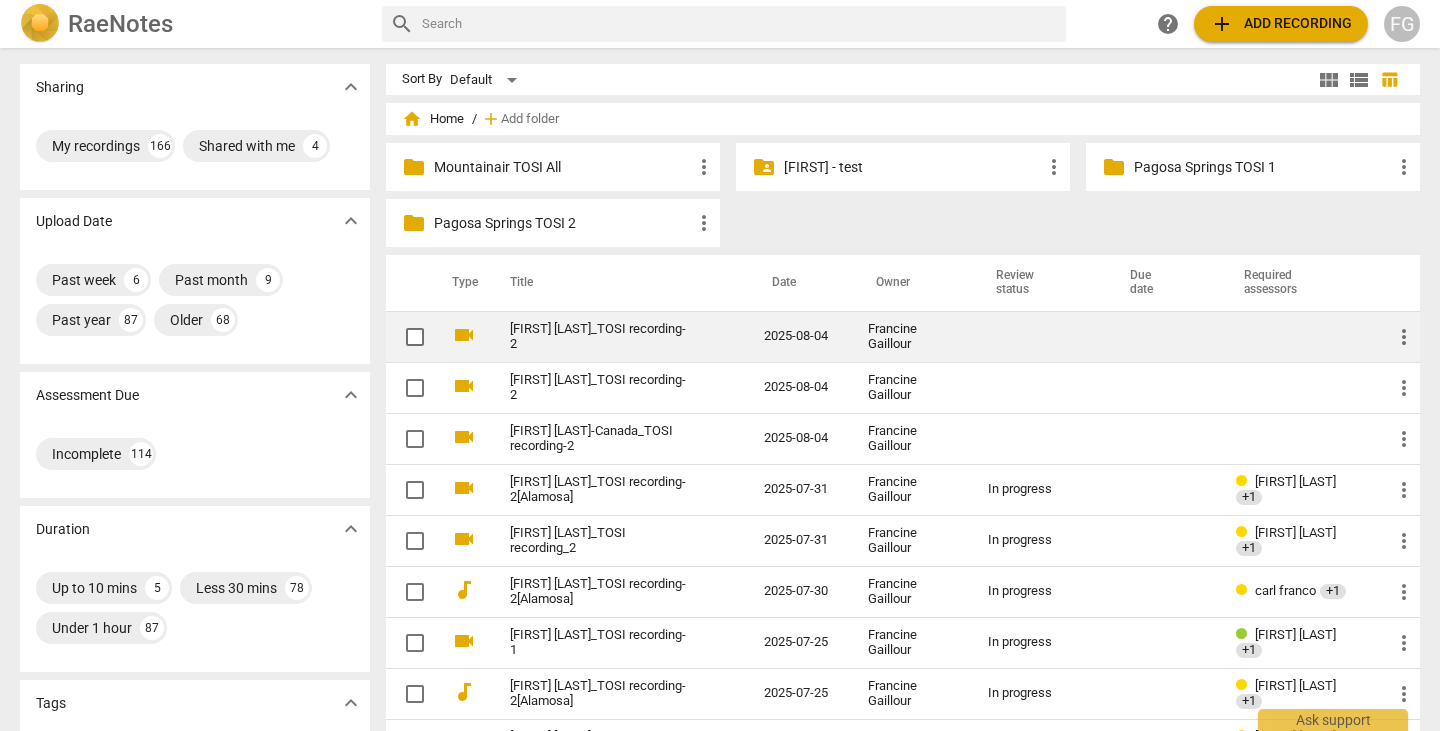 click on "[FIRST] [LAST]_TOSI recording-2" at bounding box center [601, 337] 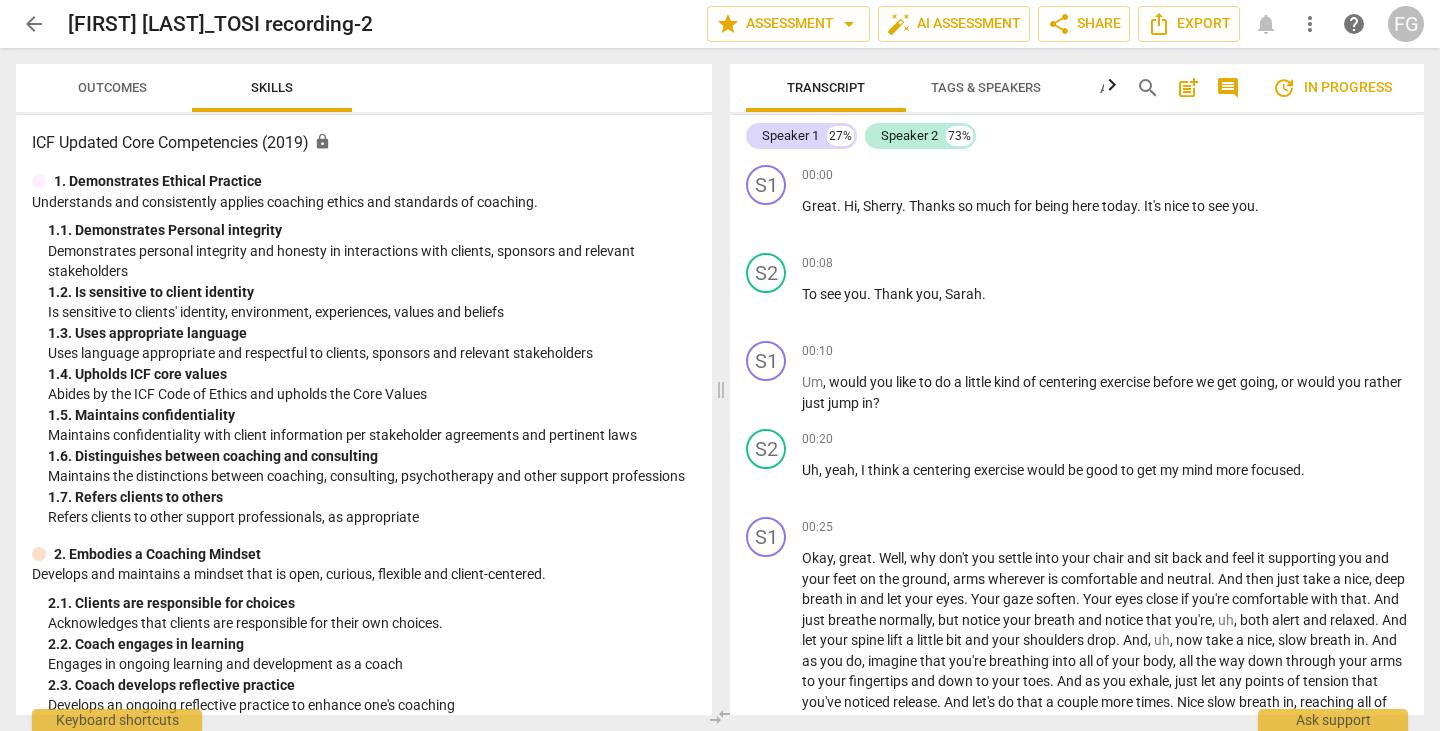 click on "arrow_back" at bounding box center [34, 24] 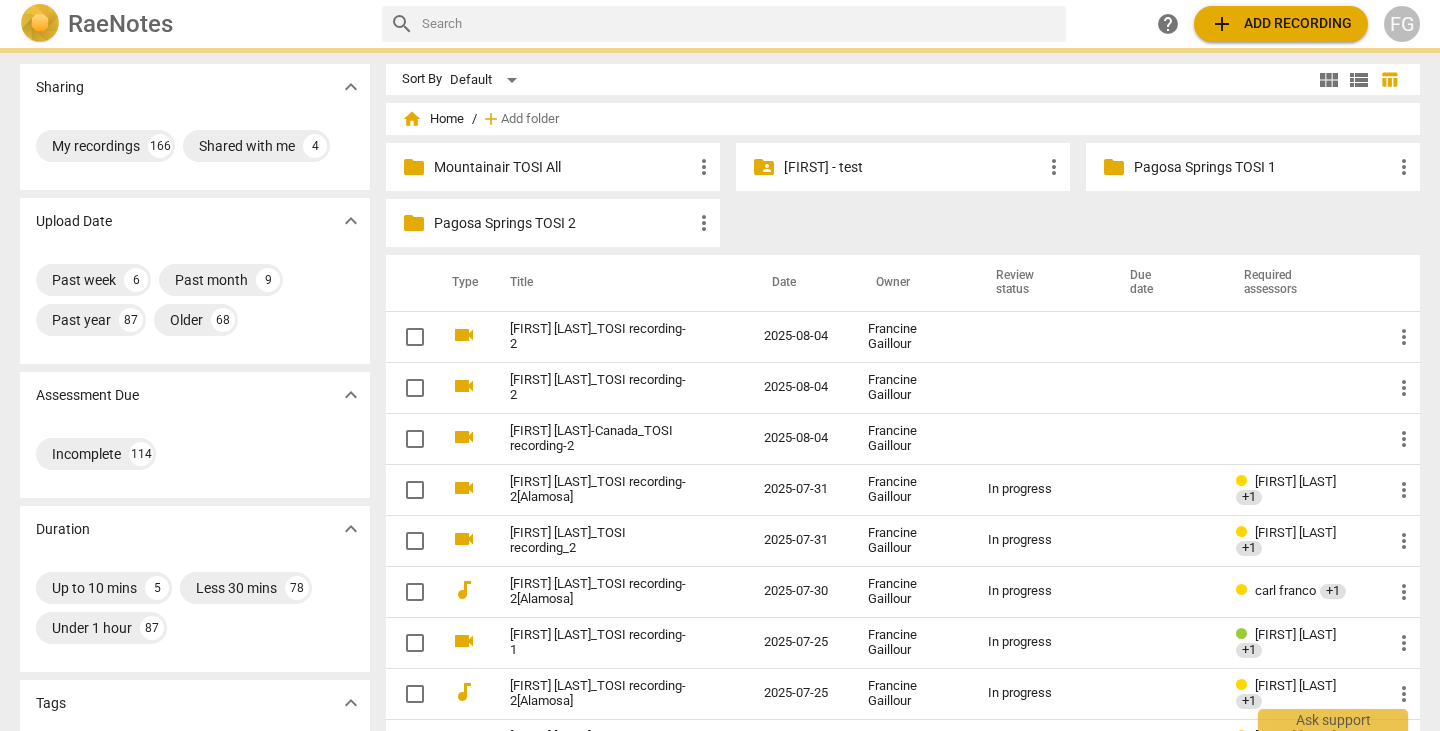 click at bounding box center (40, 24) 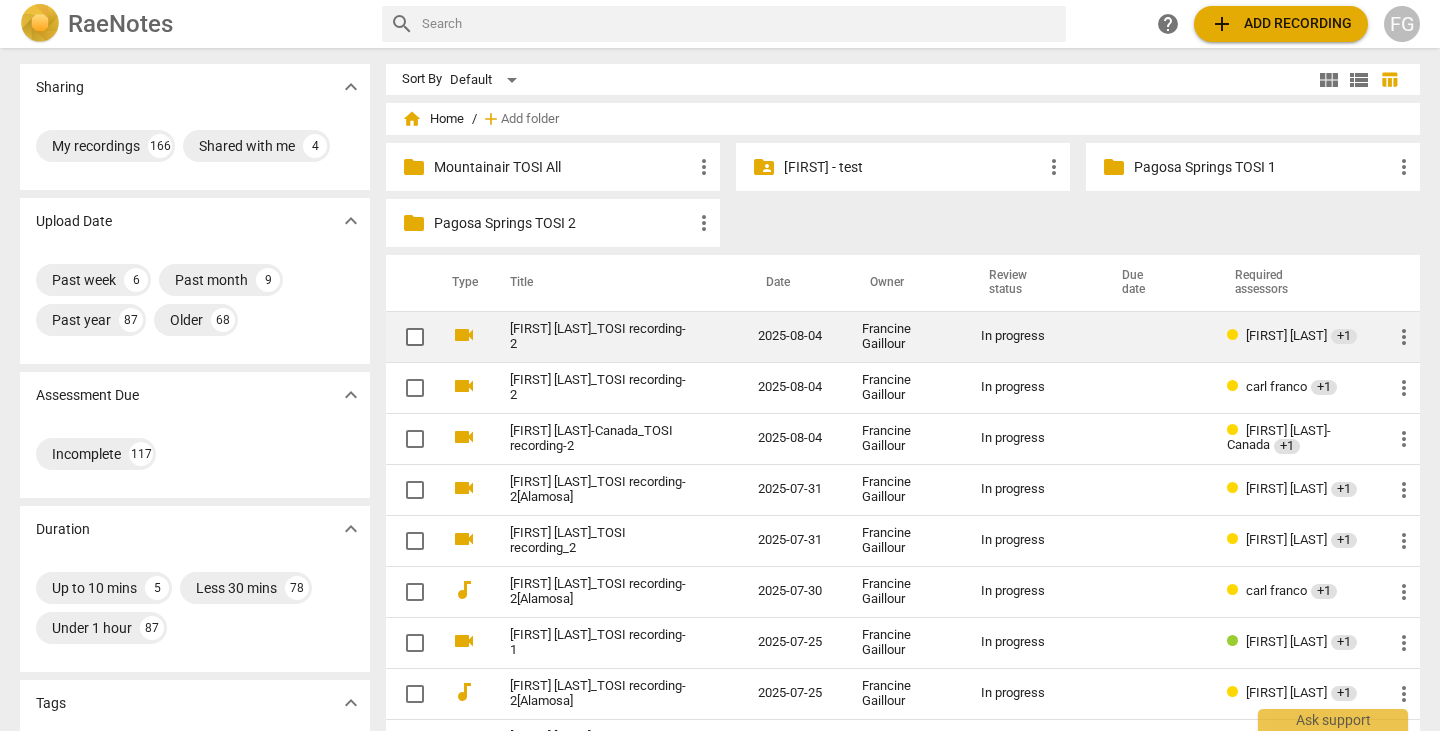click on "[FIRST] [LAST]_TOSI recording-2" at bounding box center [614, 336] 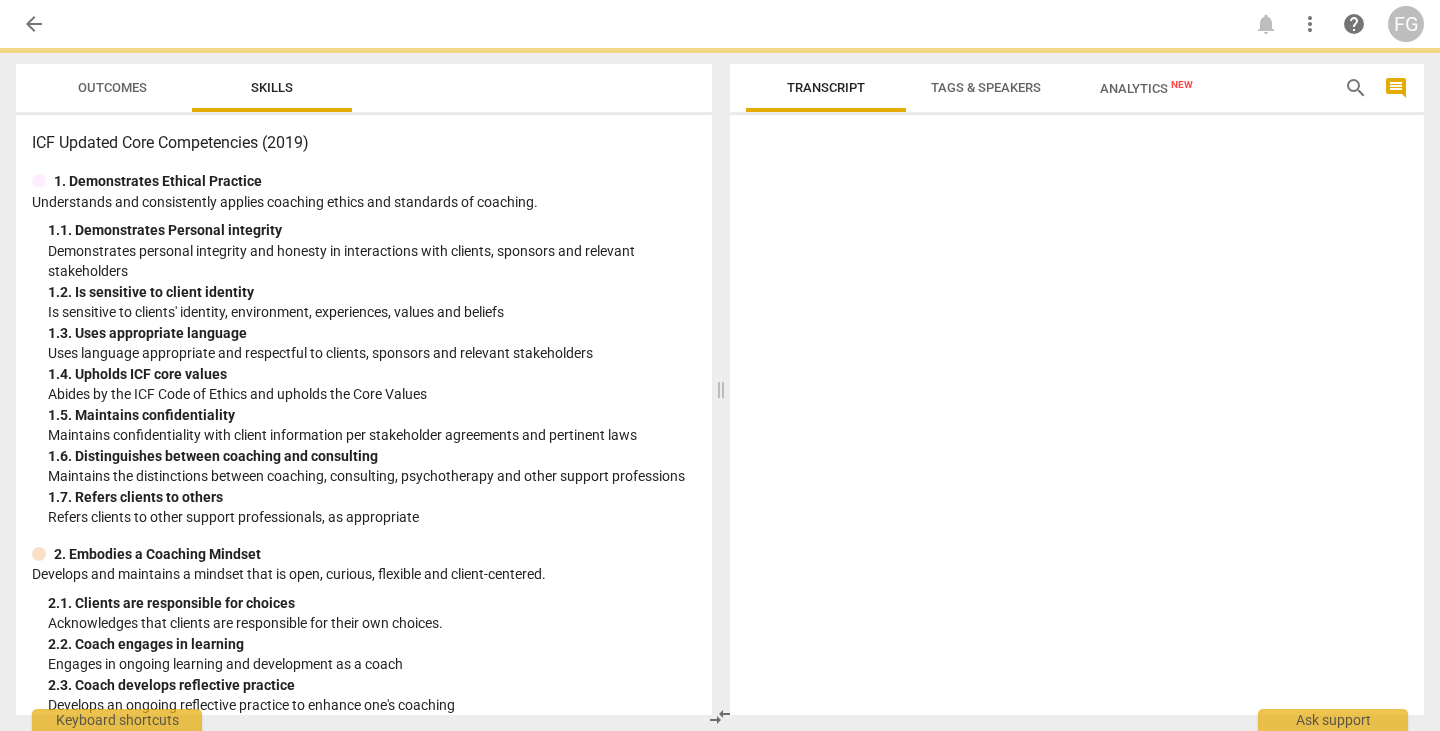 click on "arrow_back" at bounding box center [34, 24] 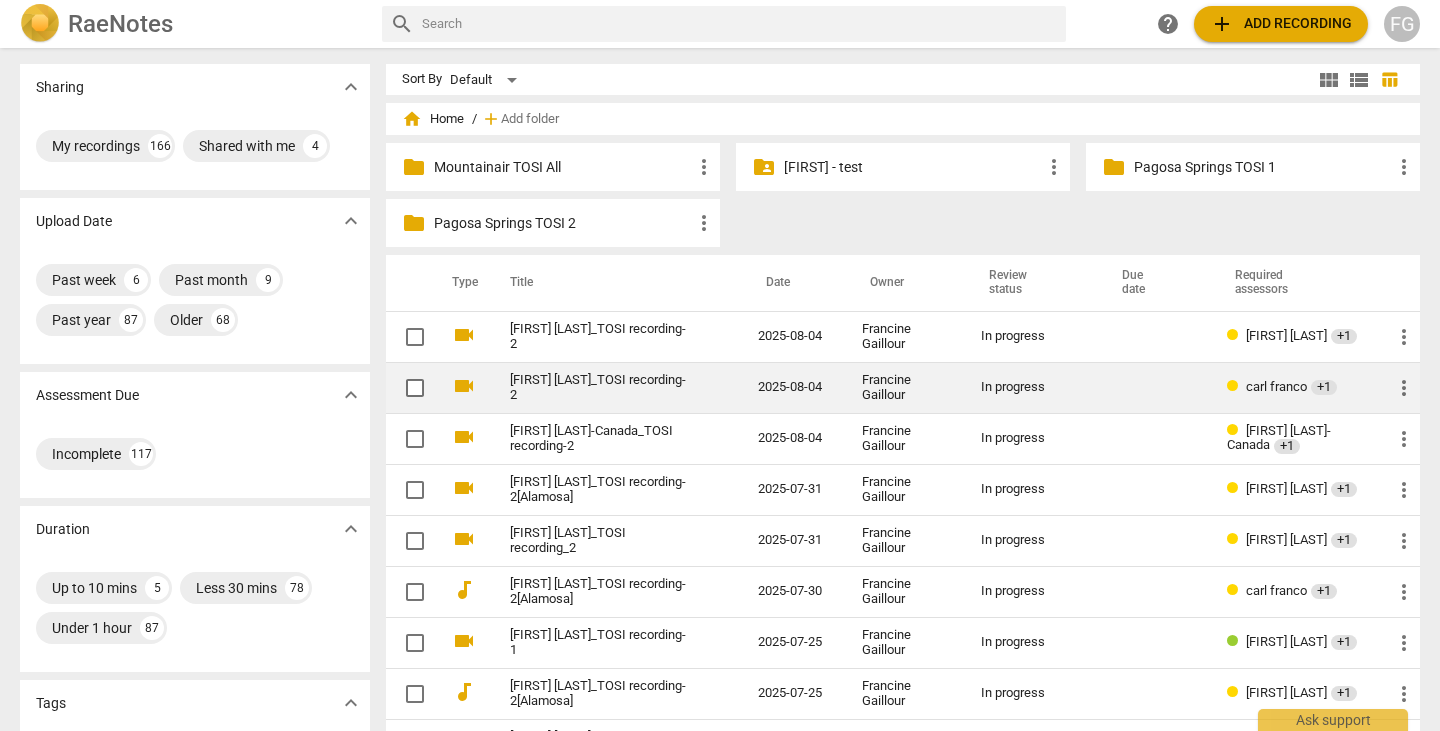 click on "[FIRST] [LAST]_TOSI recording-2" at bounding box center (598, 388) 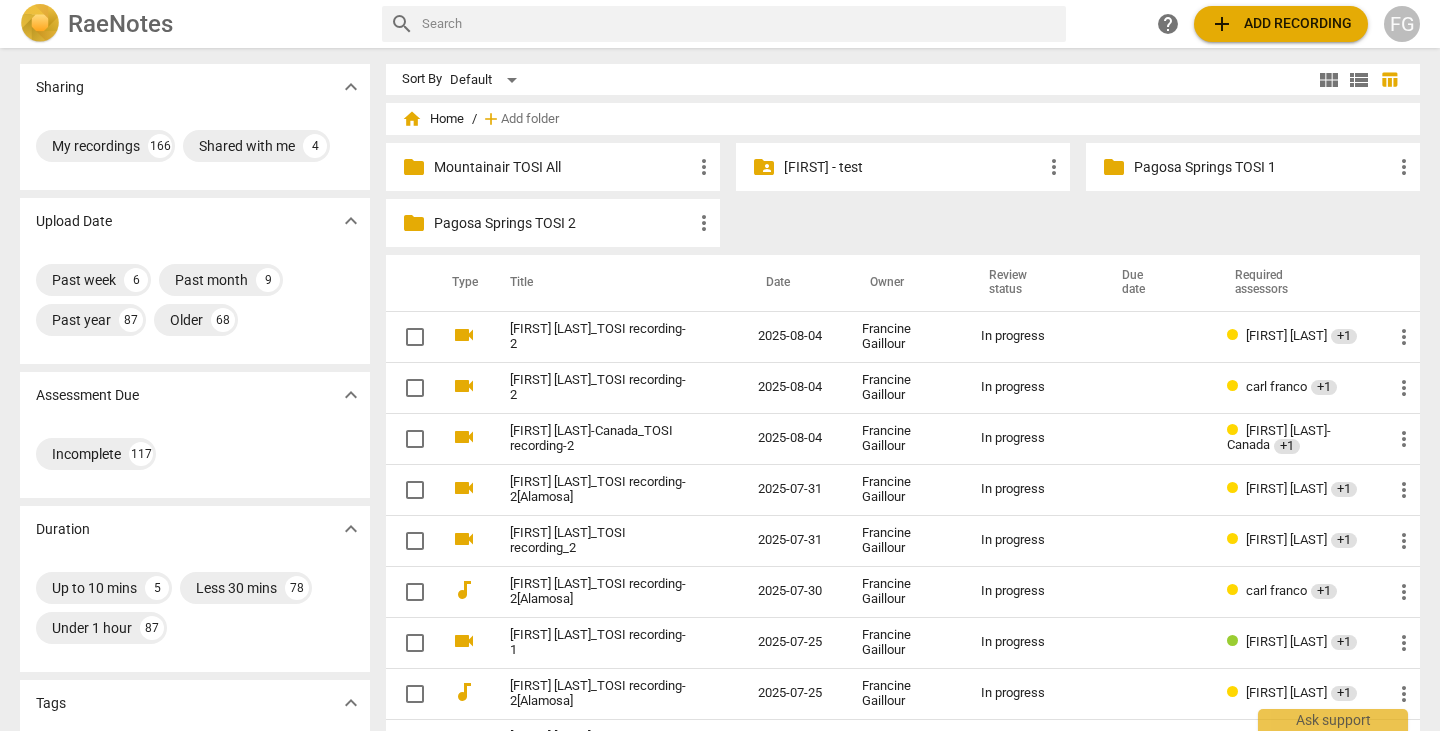 click on "add   Add recording" at bounding box center [1281, 24] 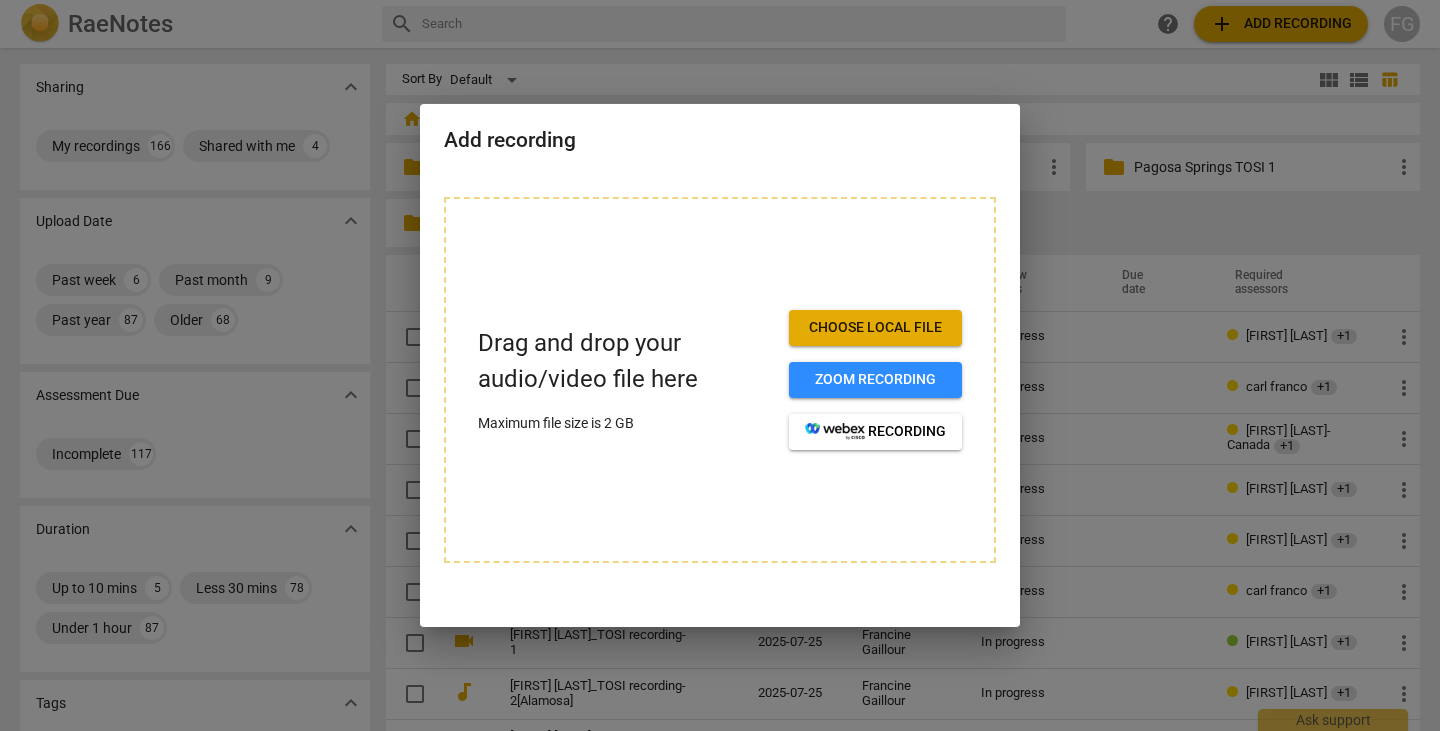 click on "Choose local file" at bounding box center [875, 328] 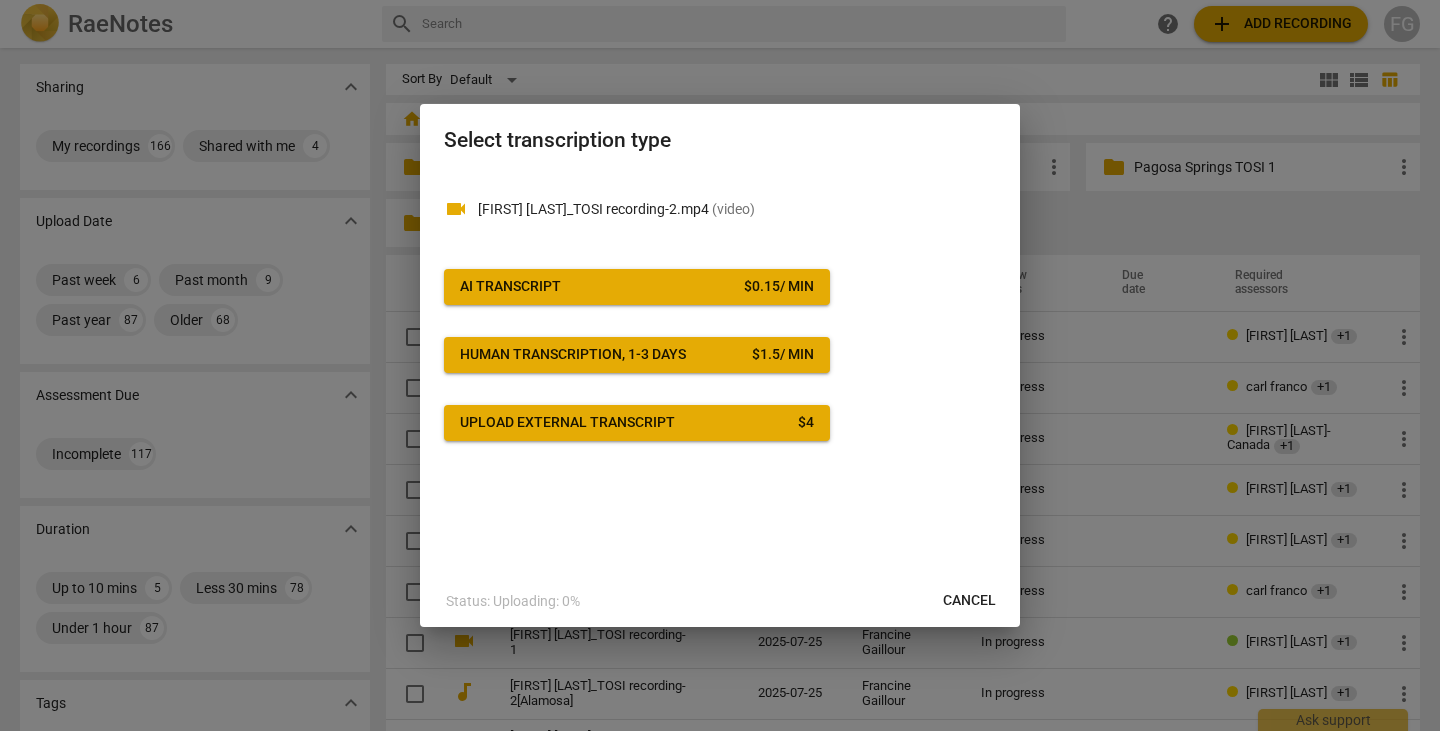 click on "$ 0.15  / min" at bounding box center (779, 287) 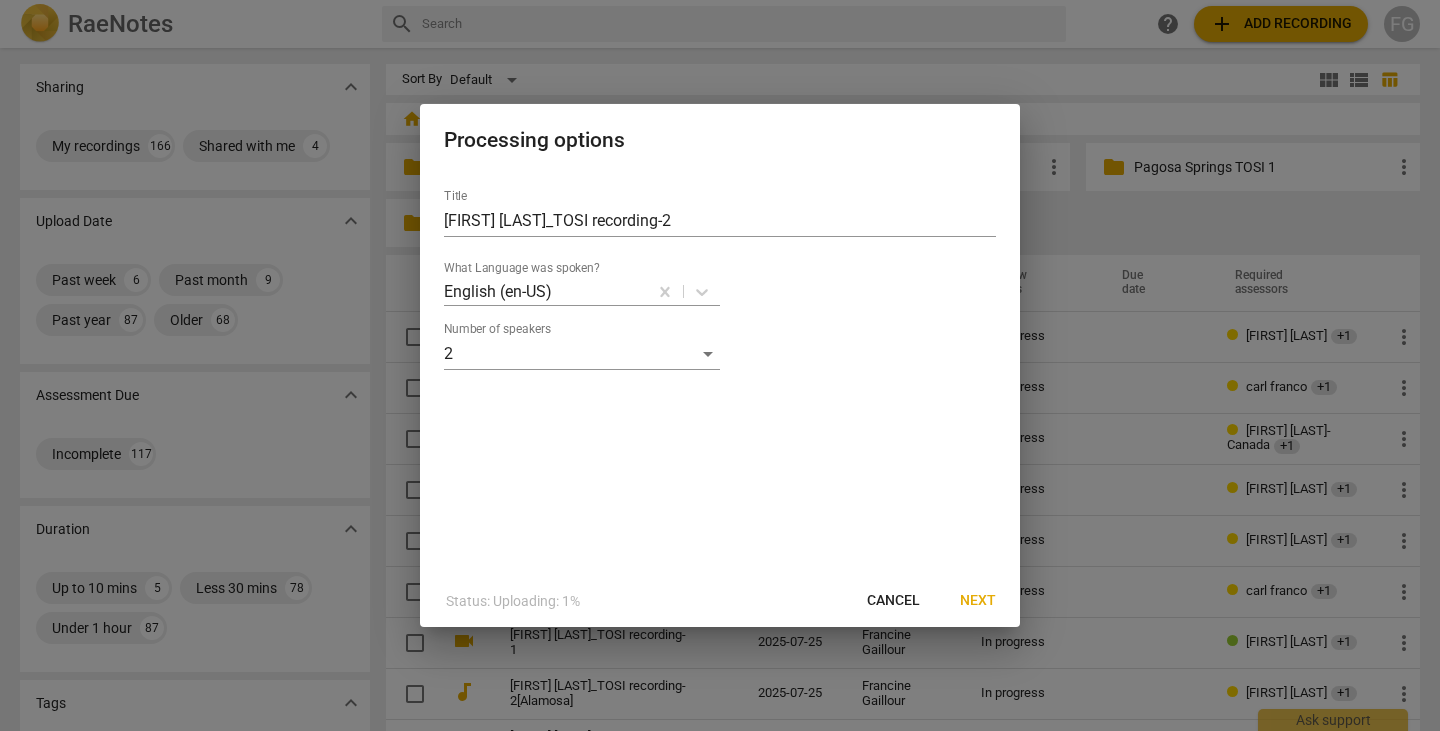 click on "Next" at bounding box center (978, 601) 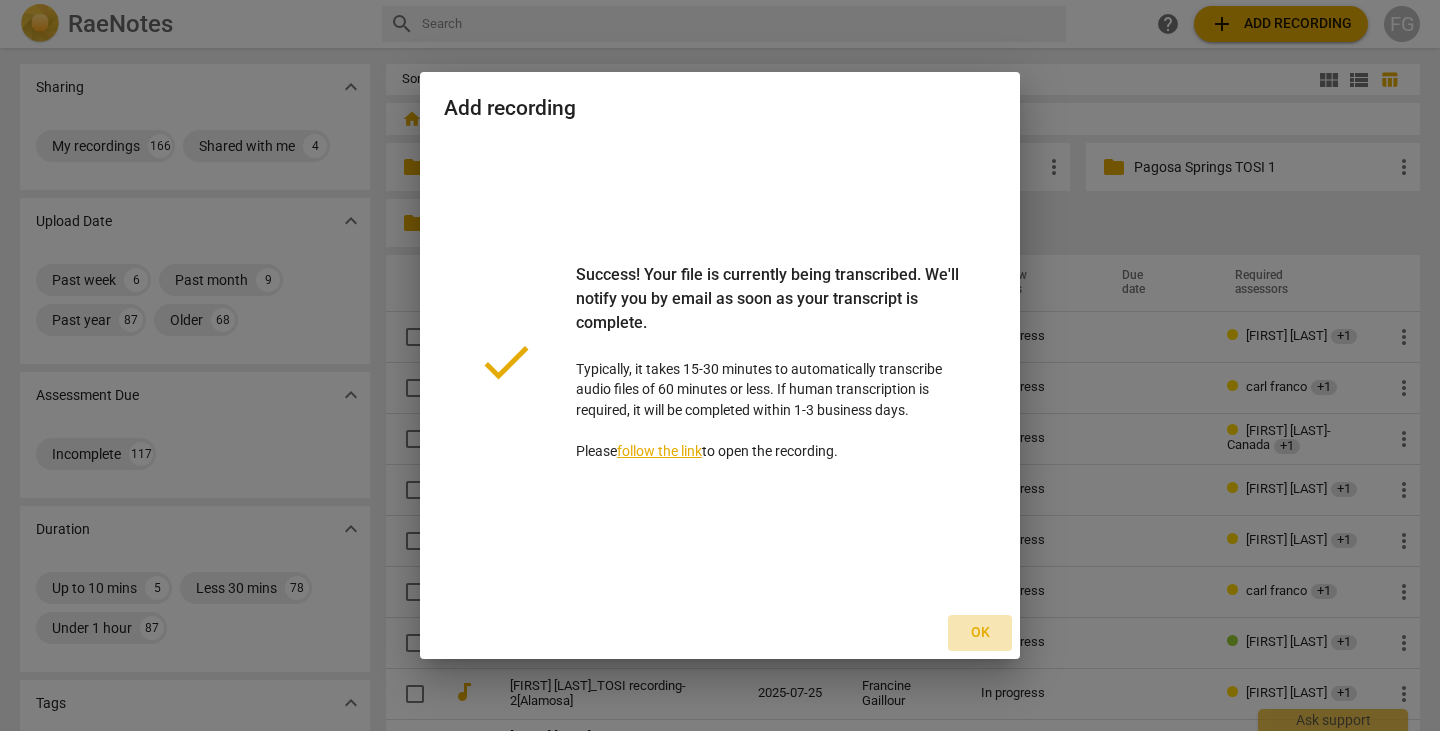 click on "Ok" at bounding box center (980, 633) 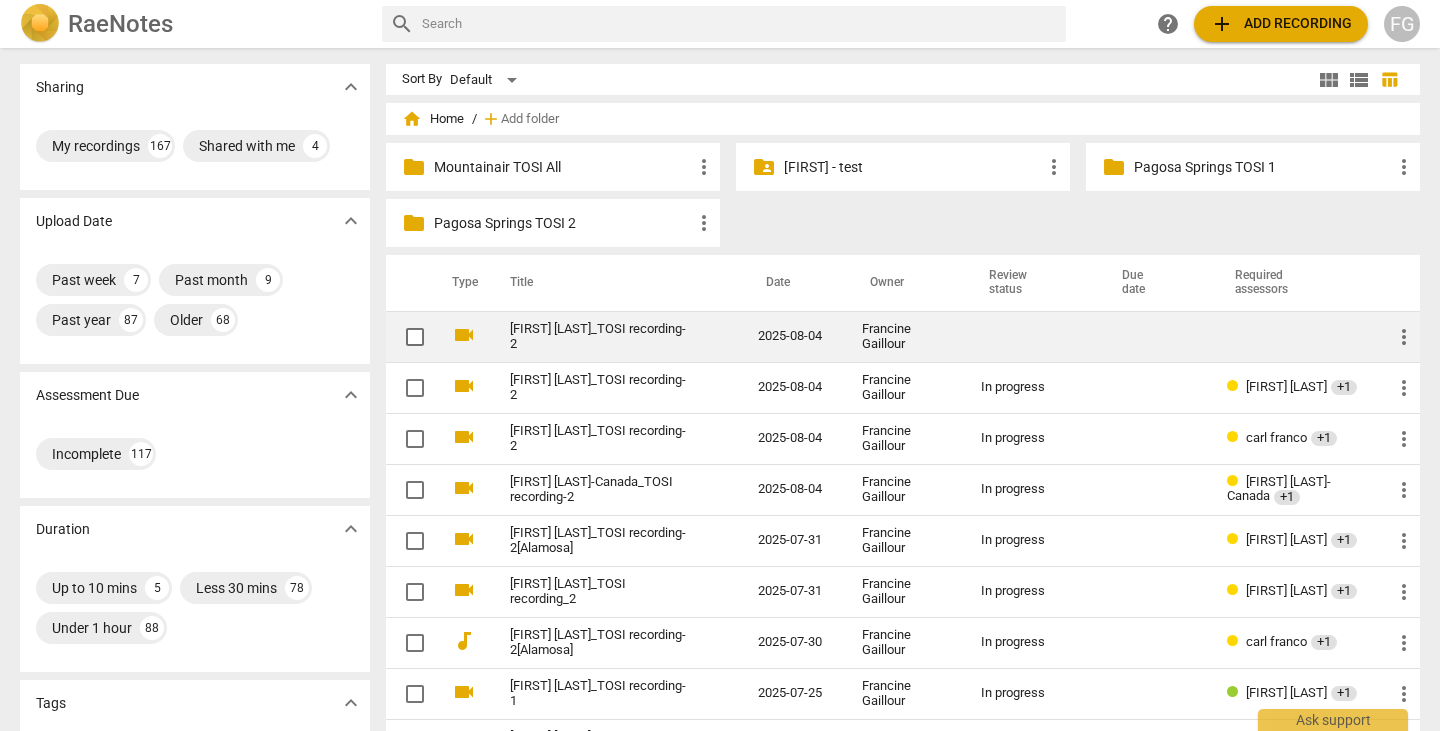 click on "[FIRST] [LAST]_TOSI recording-2" at bounding box center (598, 337) 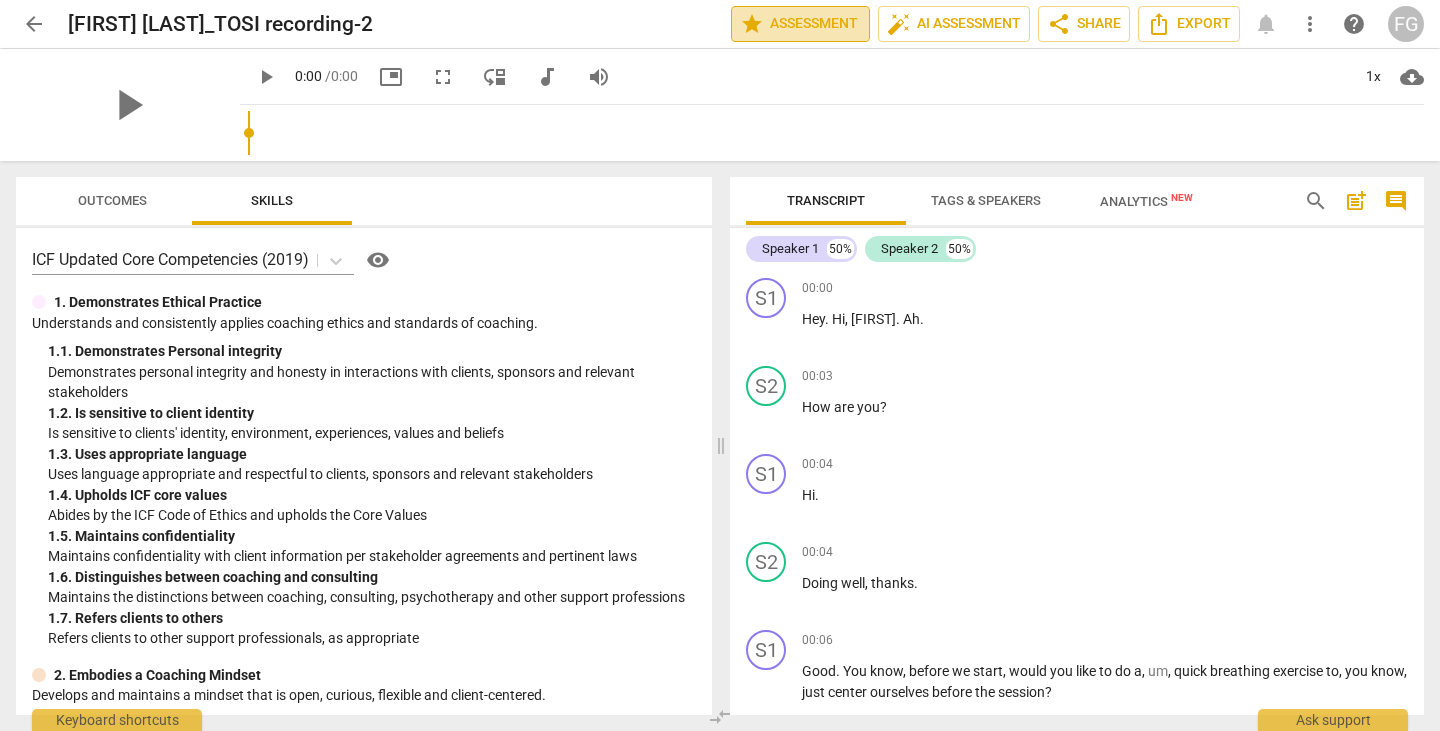 click on "star    Assessment" at bounding box center (800, 24) 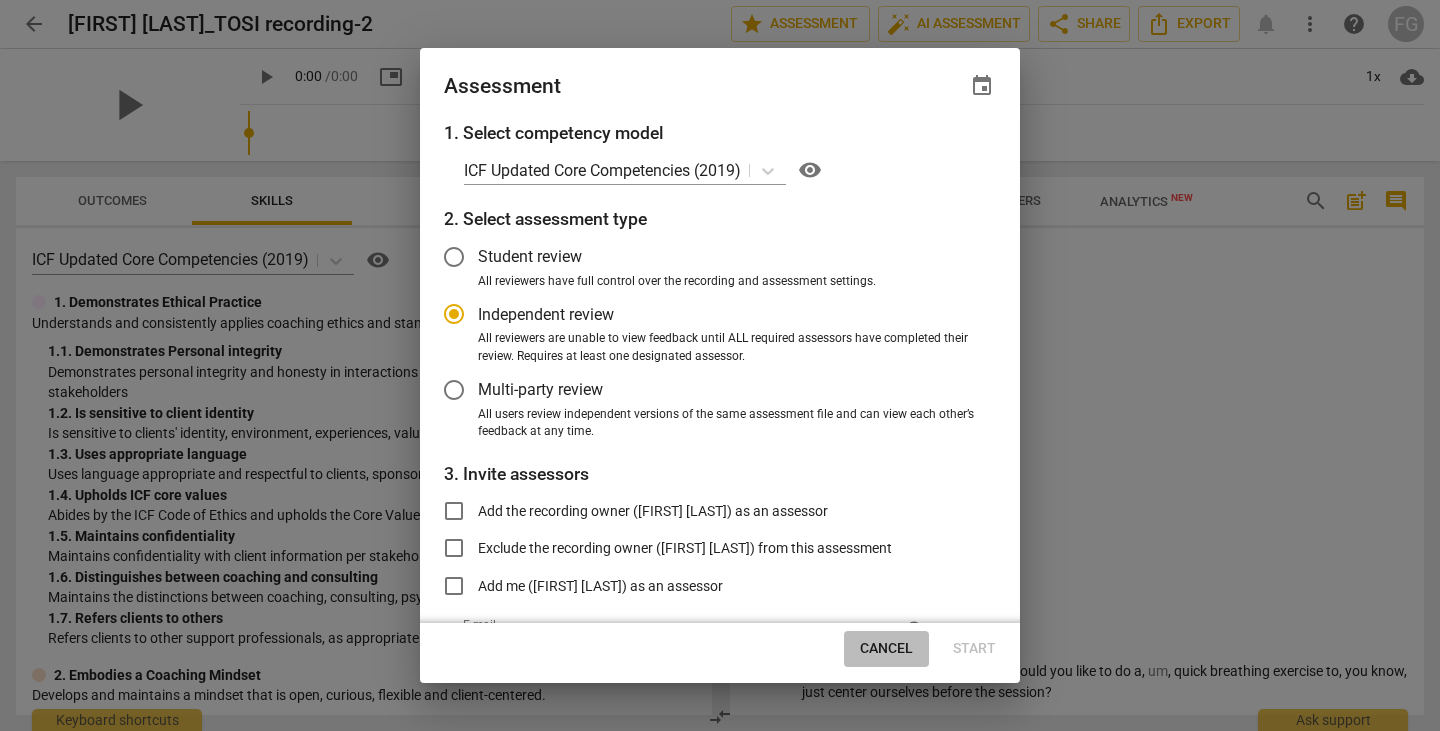 click on "Cancel" at bounding box center [886, 649] 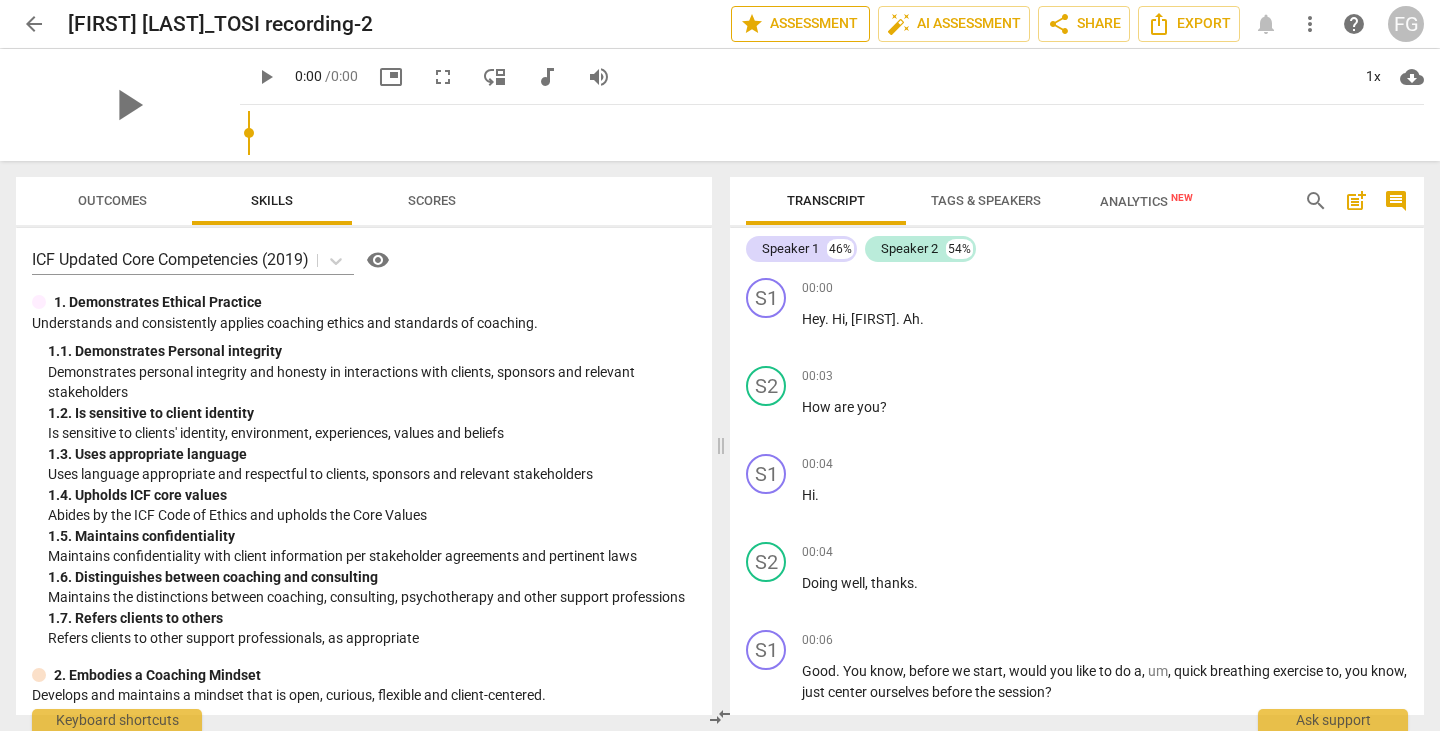 click on "star    Assessment" at bounding box center [800, 24] 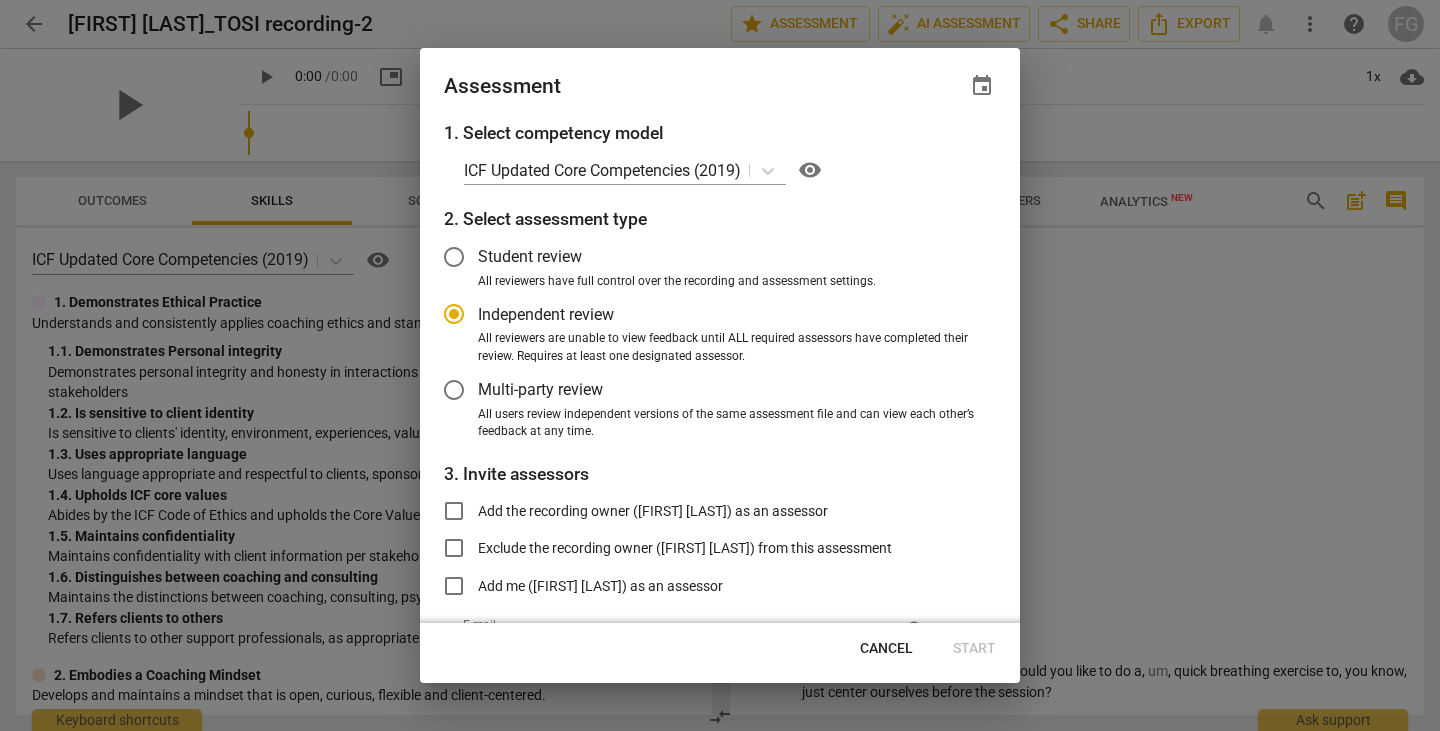 radio on "false" 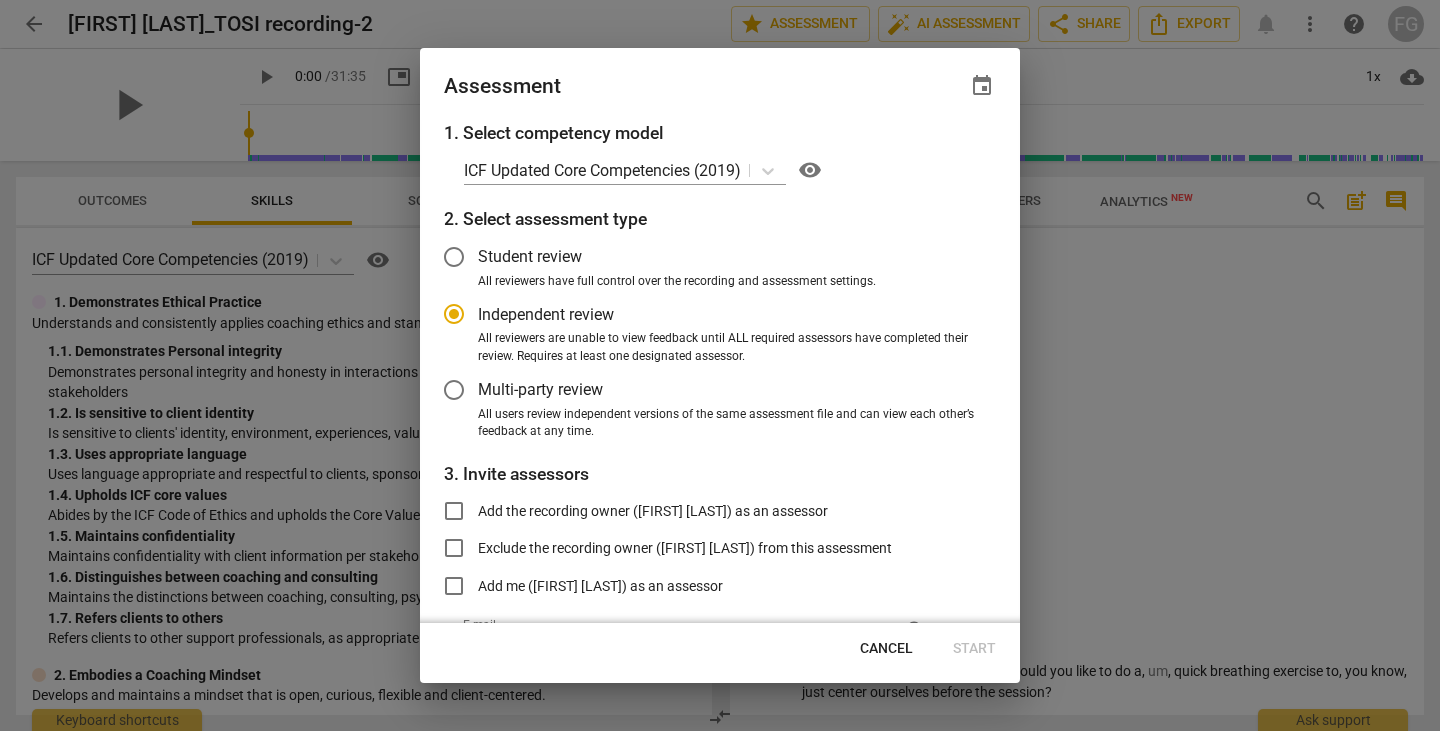 click on "Multi-party review" at bounding box center [540, 389] 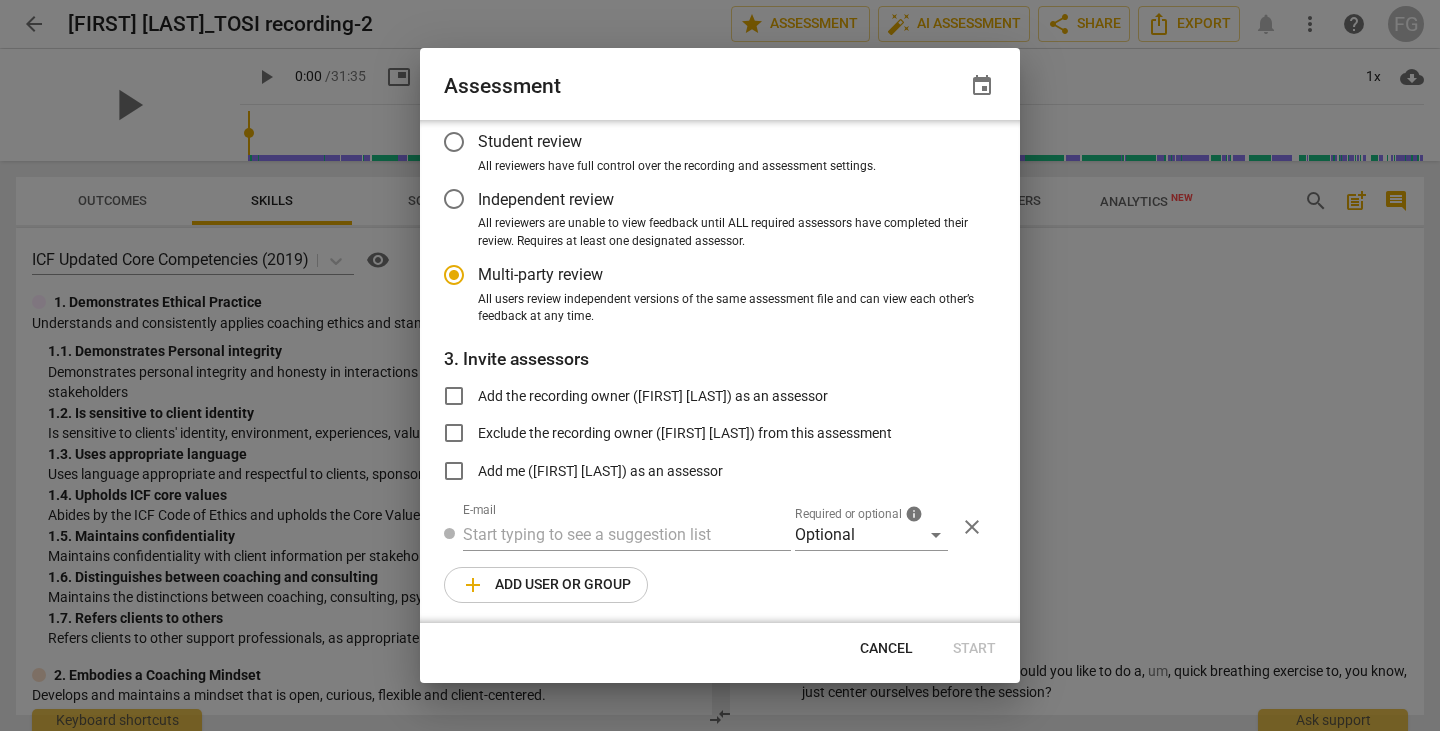scroll, scrollTop: 118, scrollLeft: 0, axis: vertical 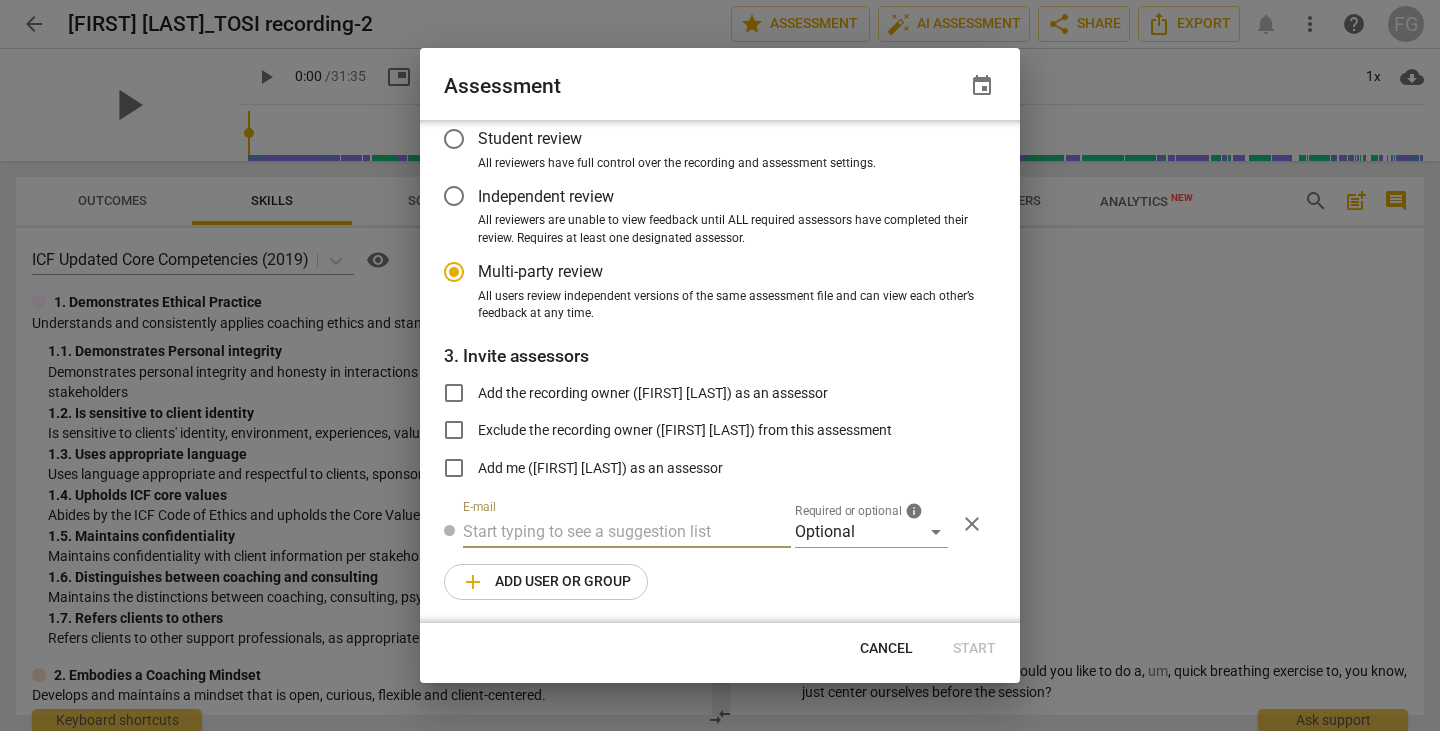 click at bounding box center (627, 532) 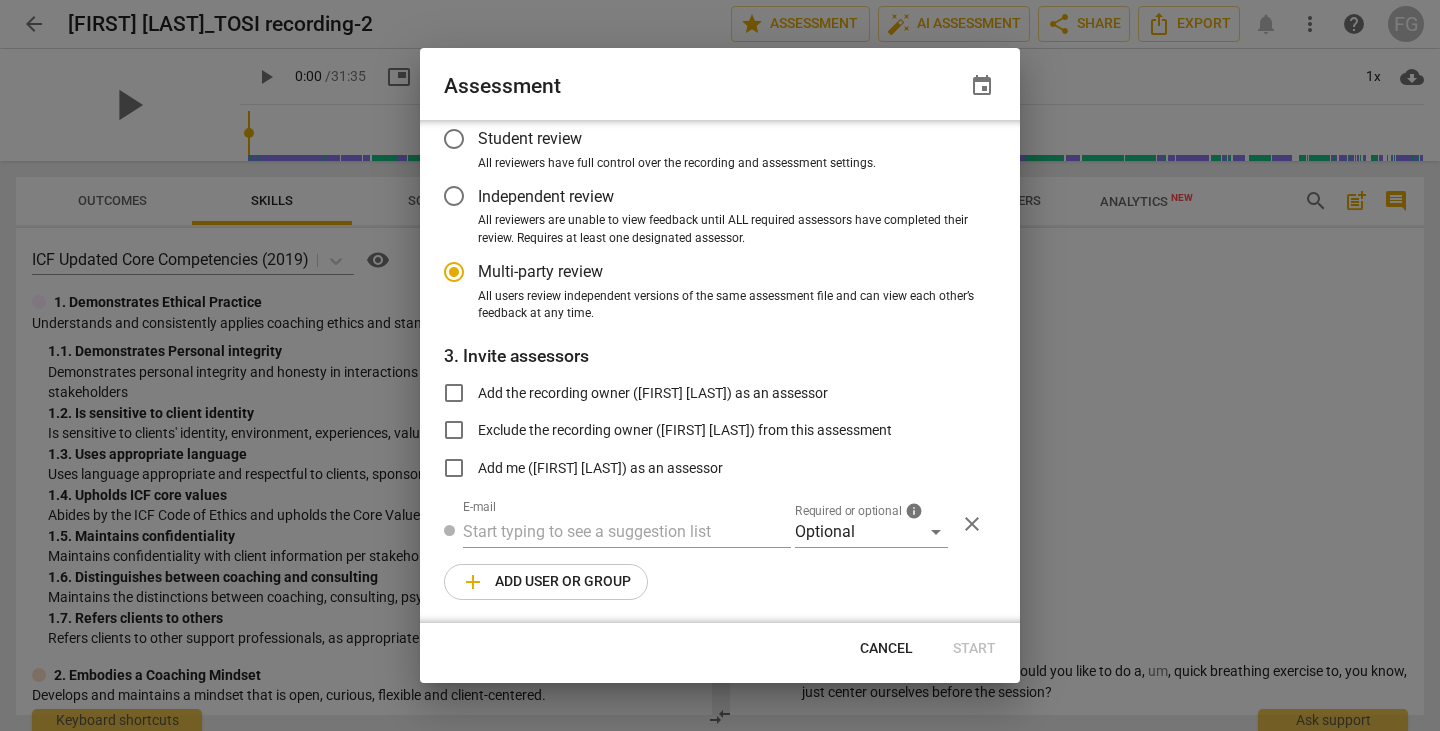 radio on "false" 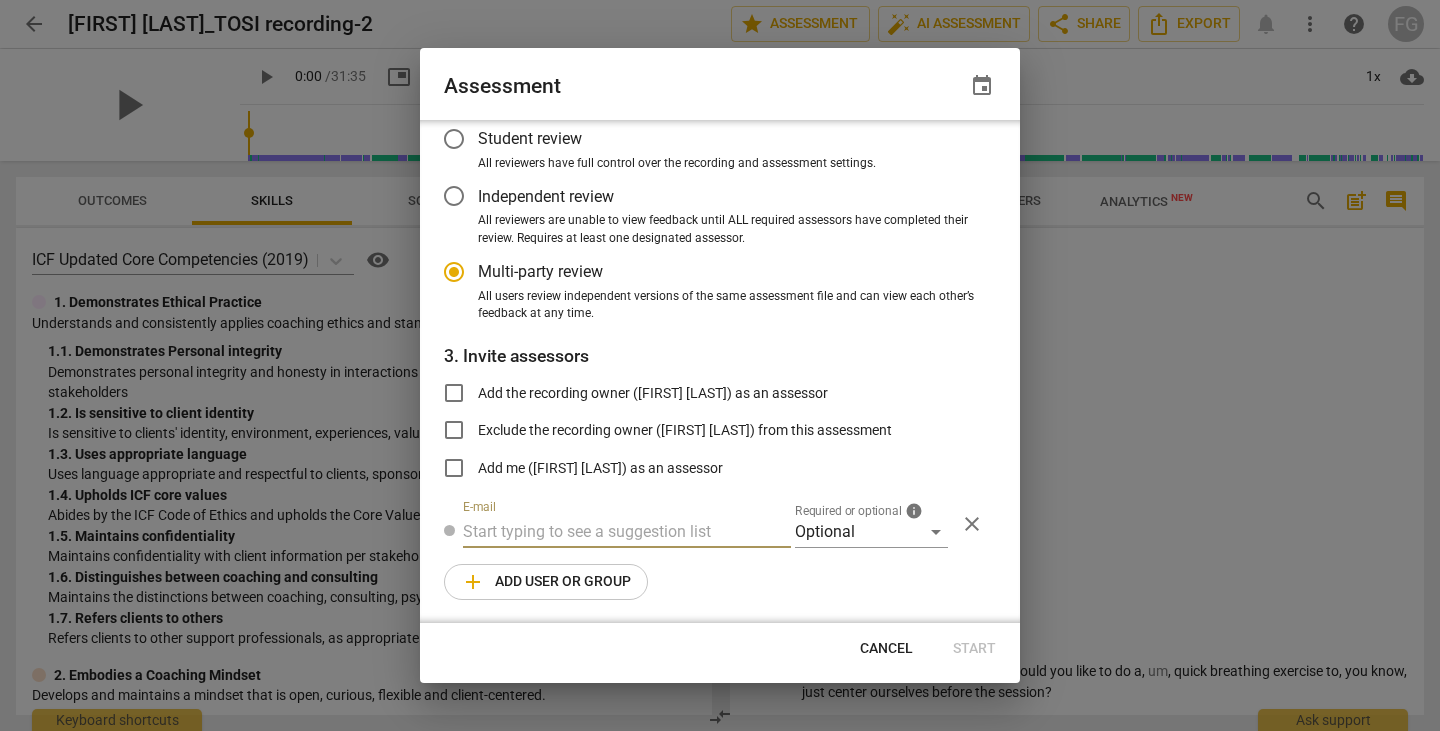 click at bounding box center (627, 532) 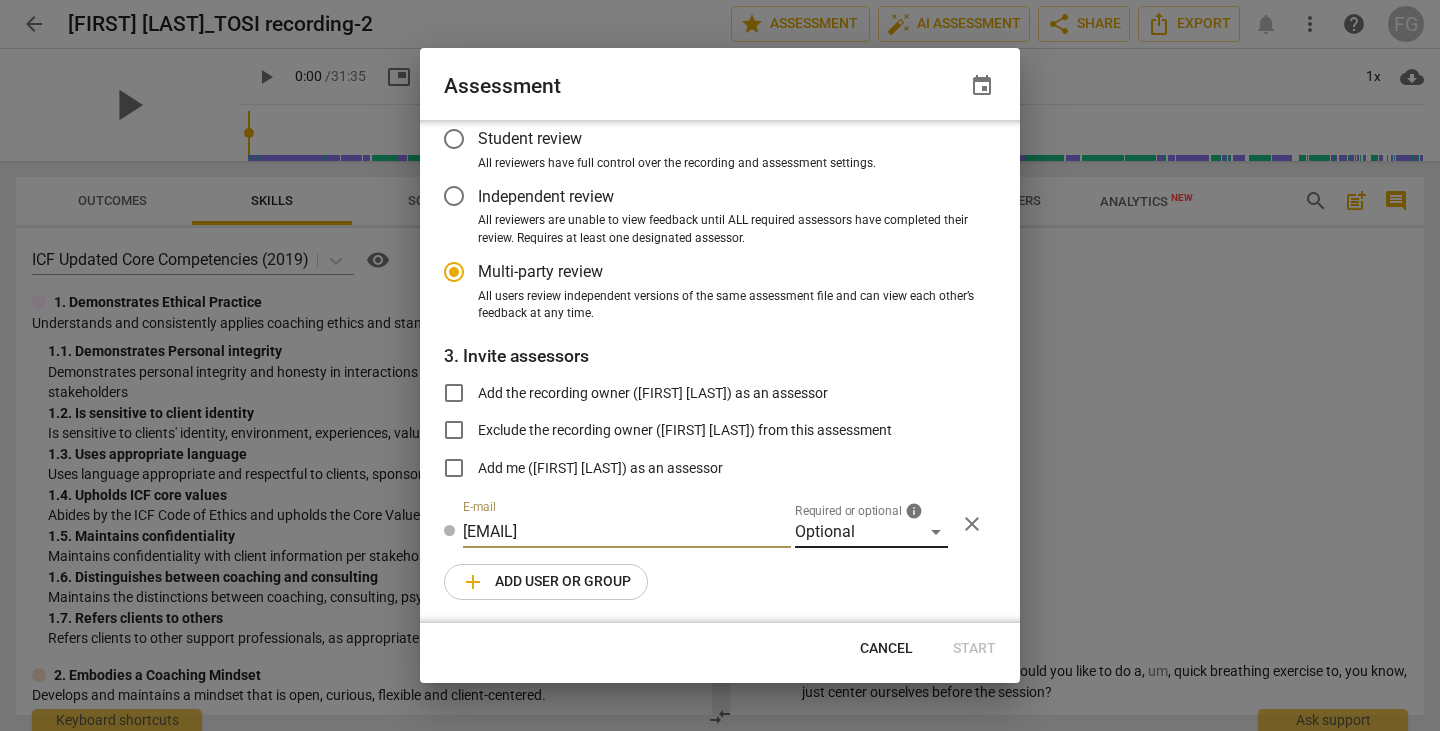 type on "[EMAIL]" 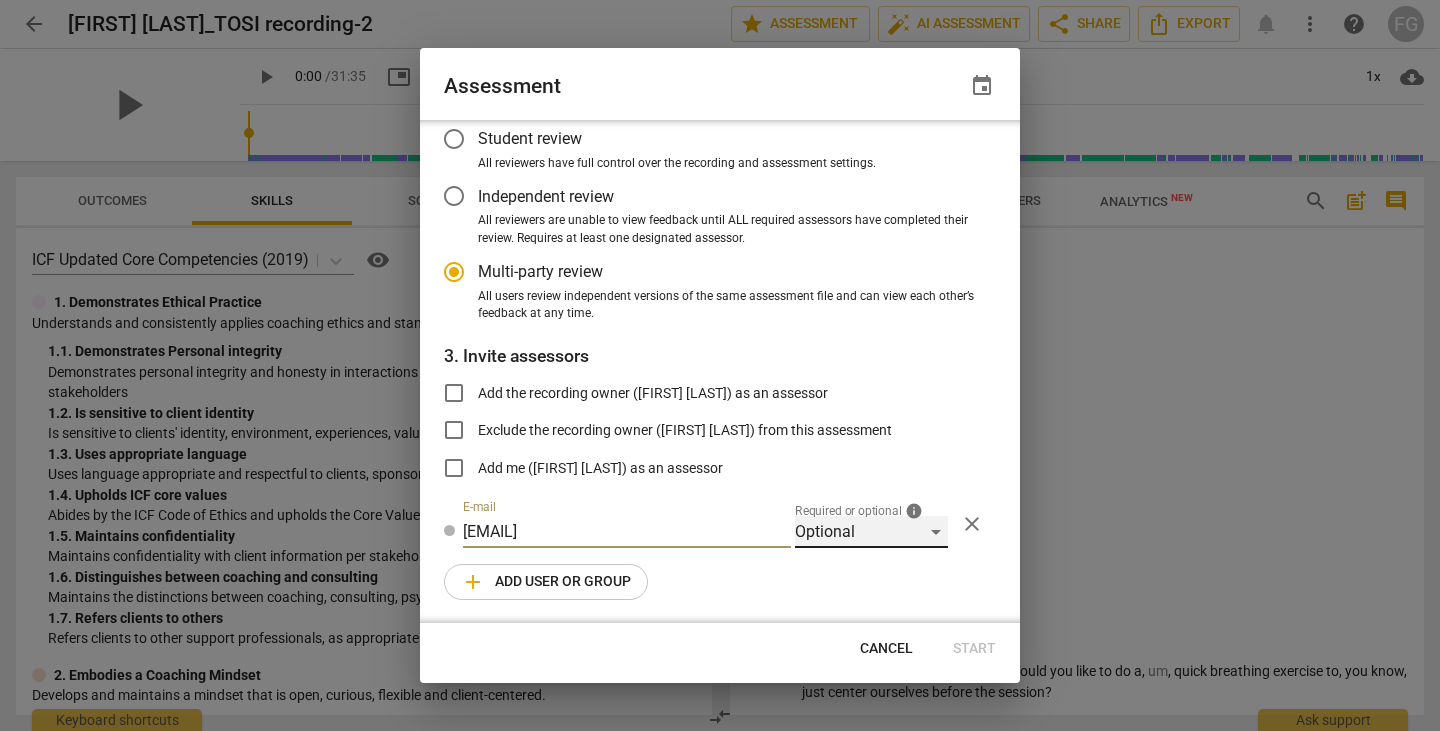 click on "Optional" at bounding box center [871, 532] 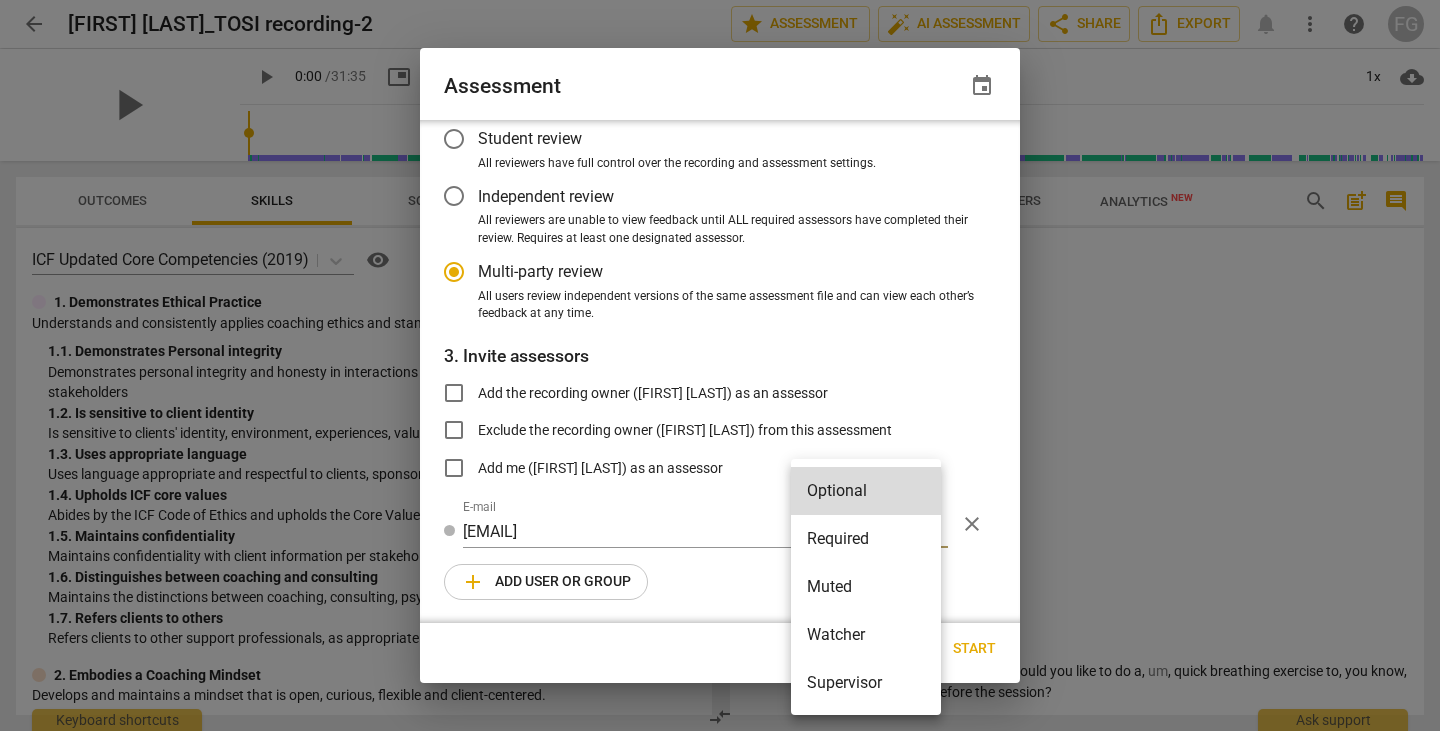 drag, startPoint x: 845, startPoint y: 533, endPoint x: 593, endPoint y: 555, distance: 252.9585 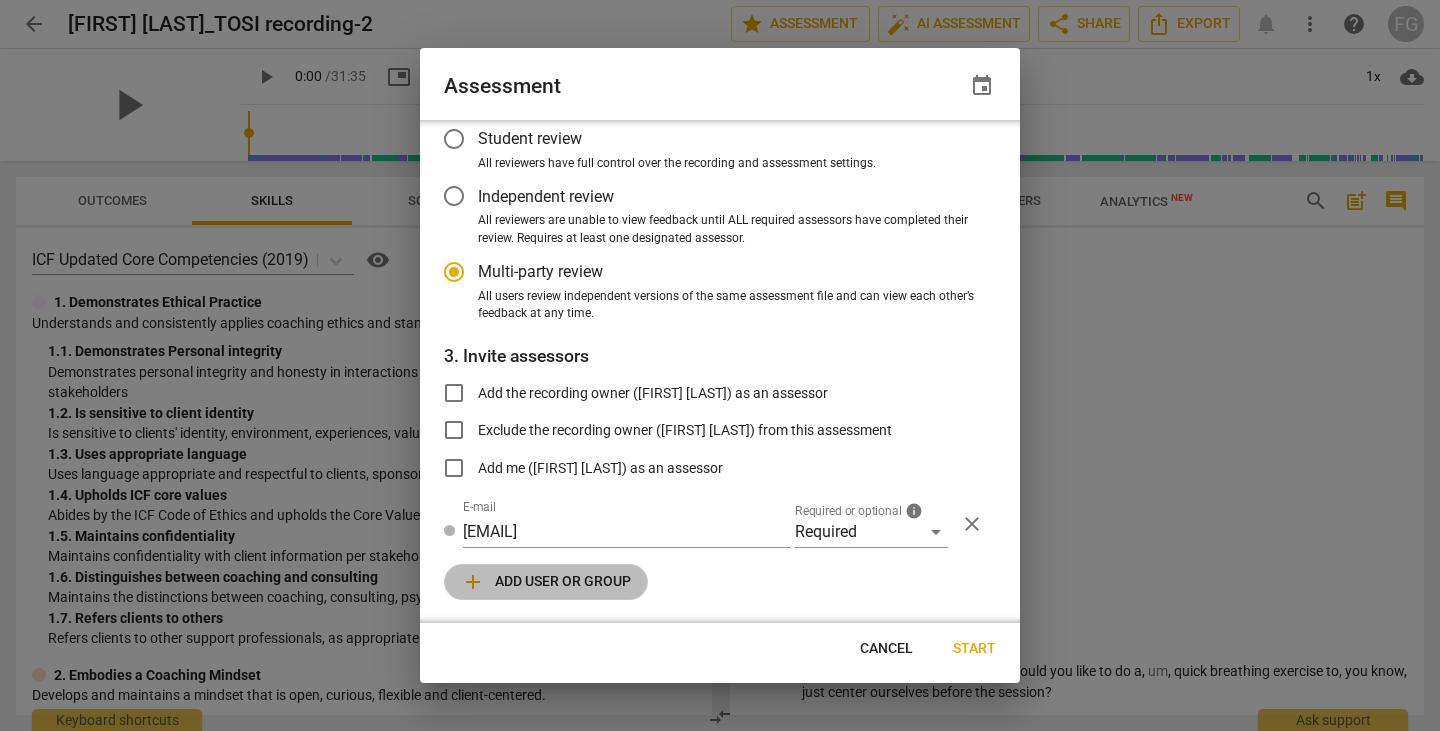 click on "add Add user or group" at bounding box center [546, 582] 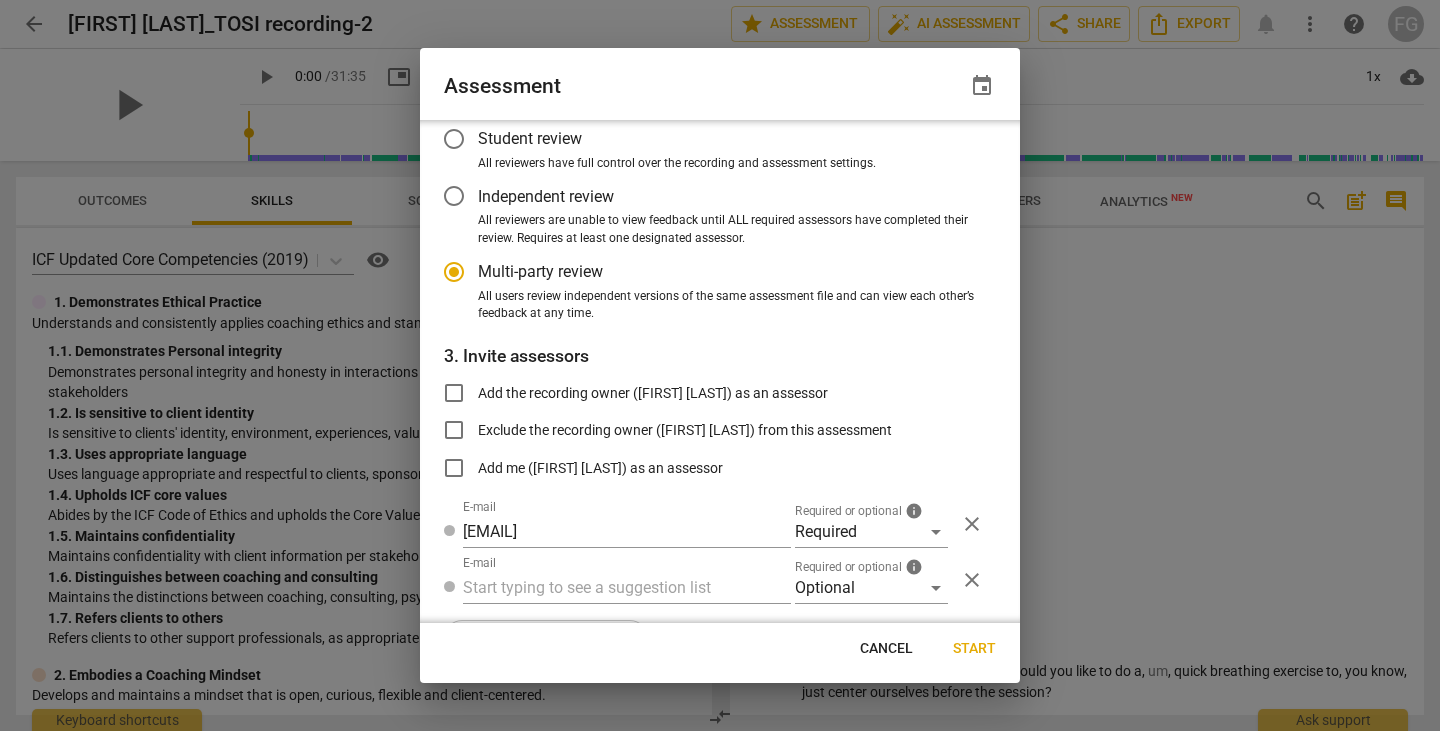 radio on "false" 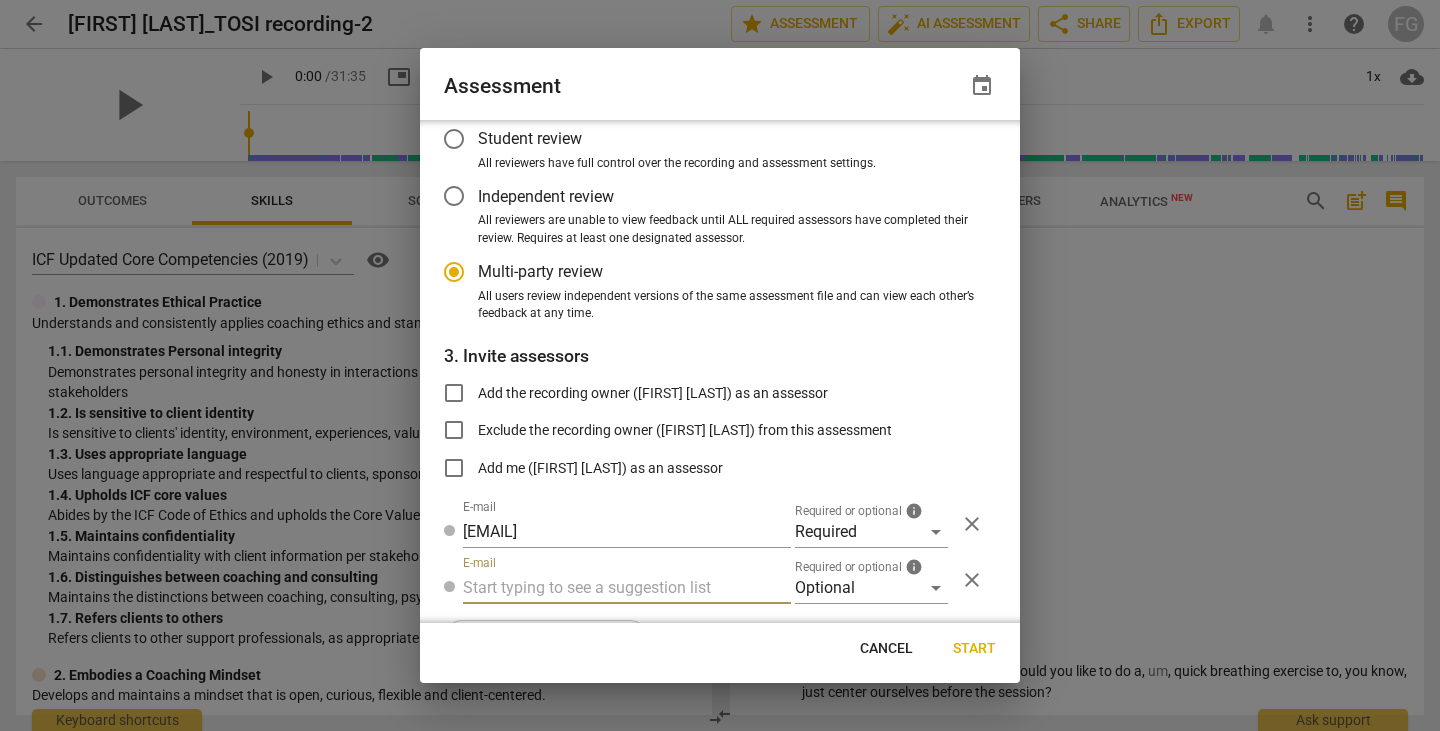 click at bounding box center (627, 588) 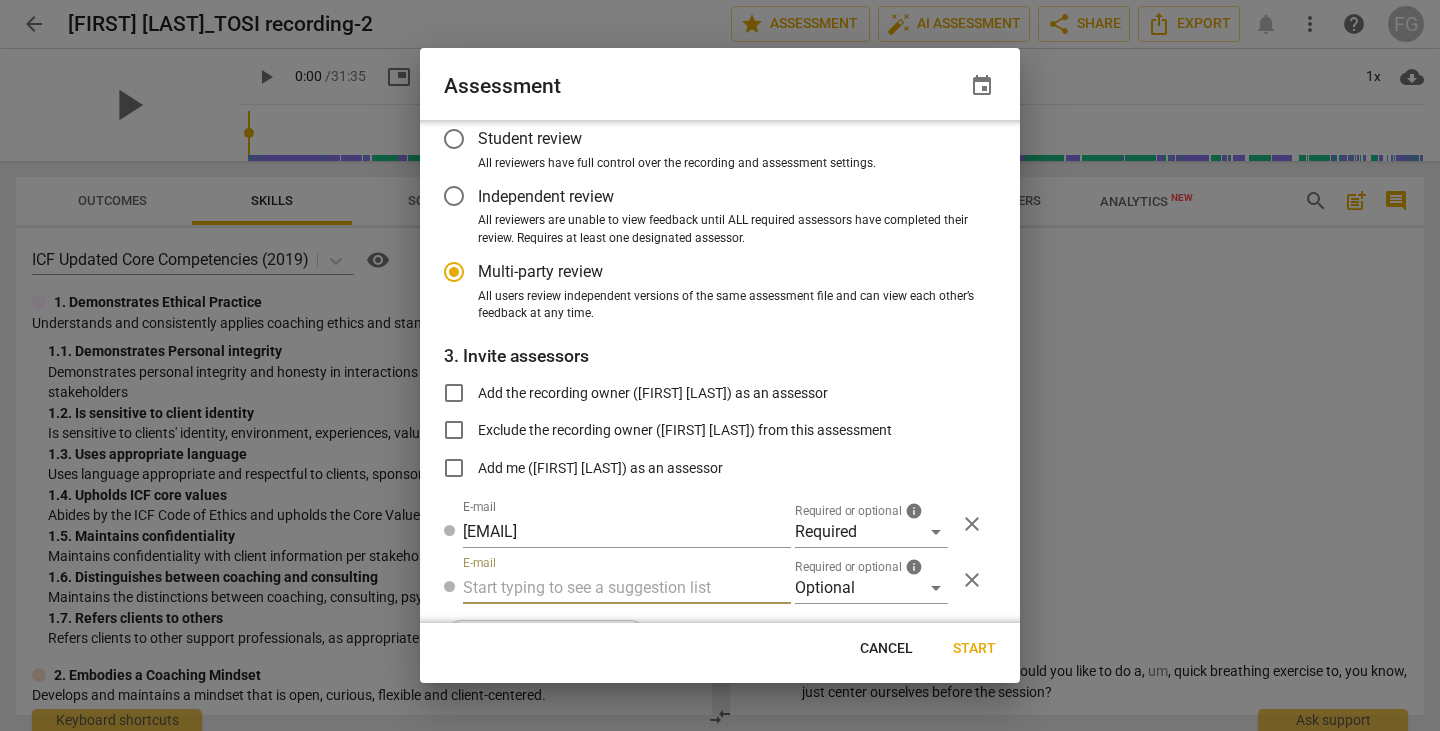 paste on "[EMAIL]" 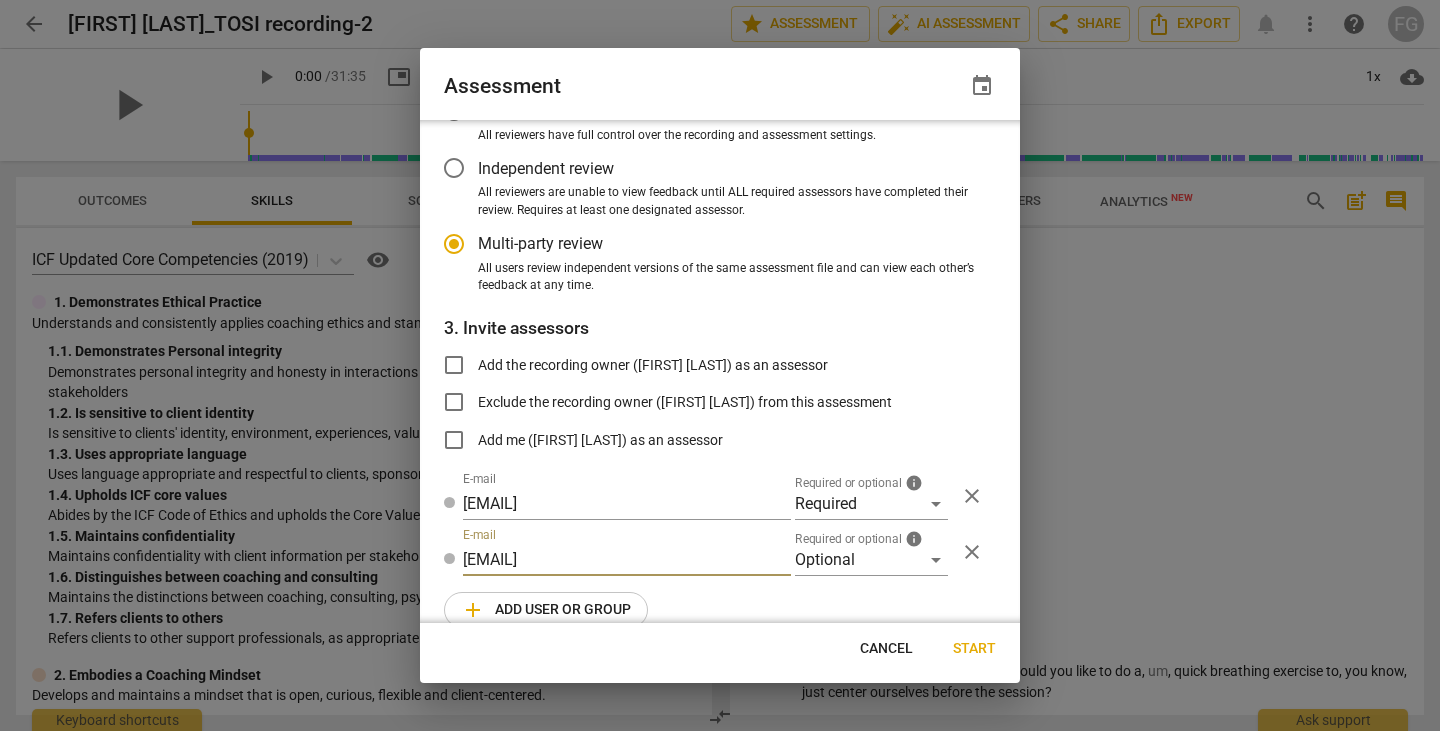 scroll, scrollTop: 174, scrollLeft: 0, axis: vertical 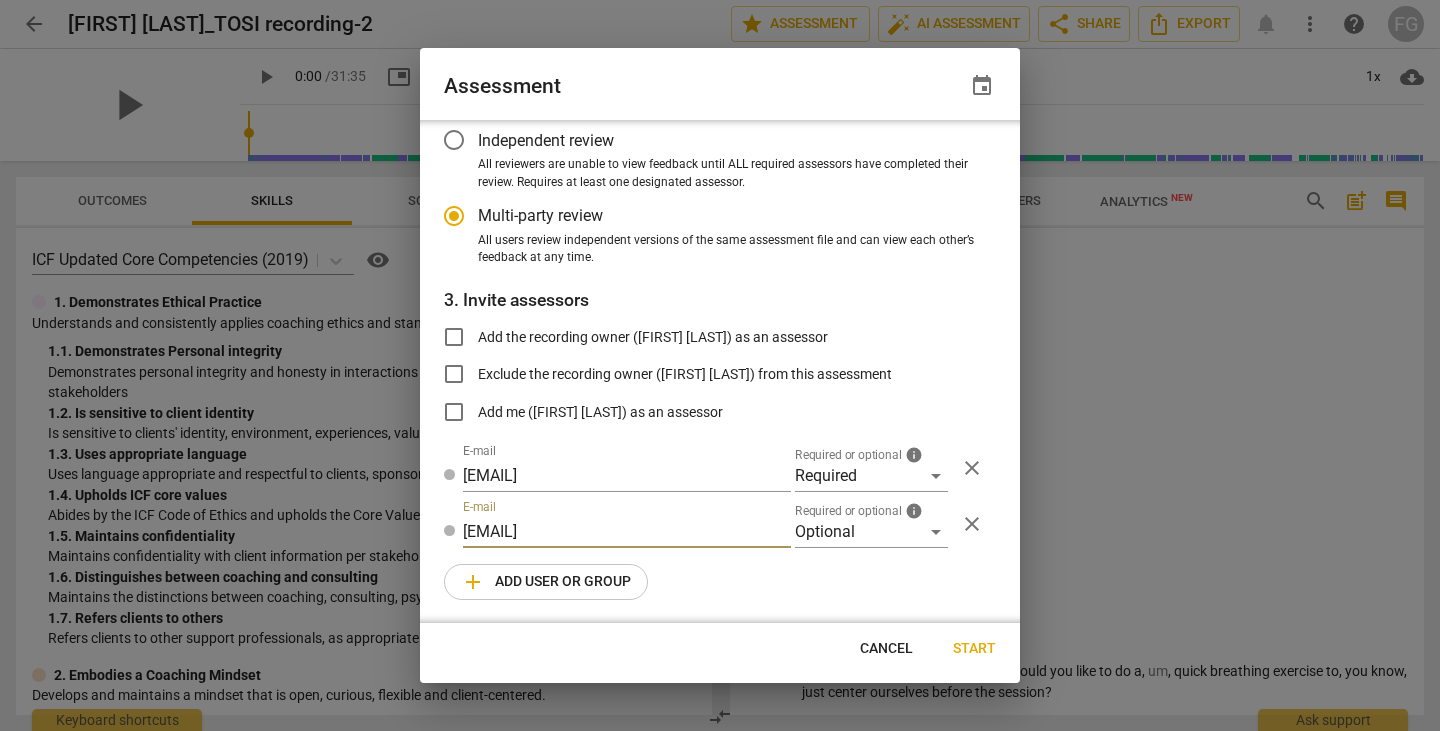 radio on "false" 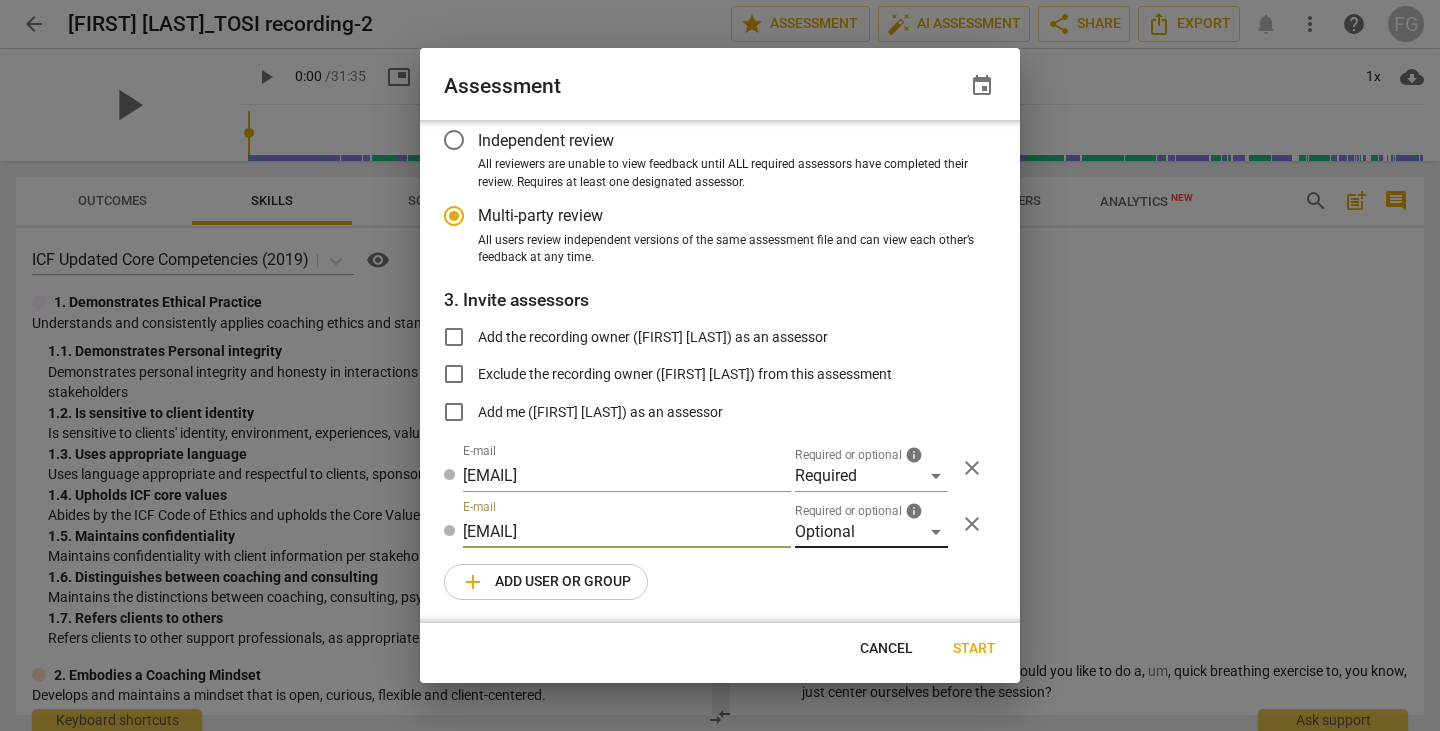 type on "[EMAIL]" 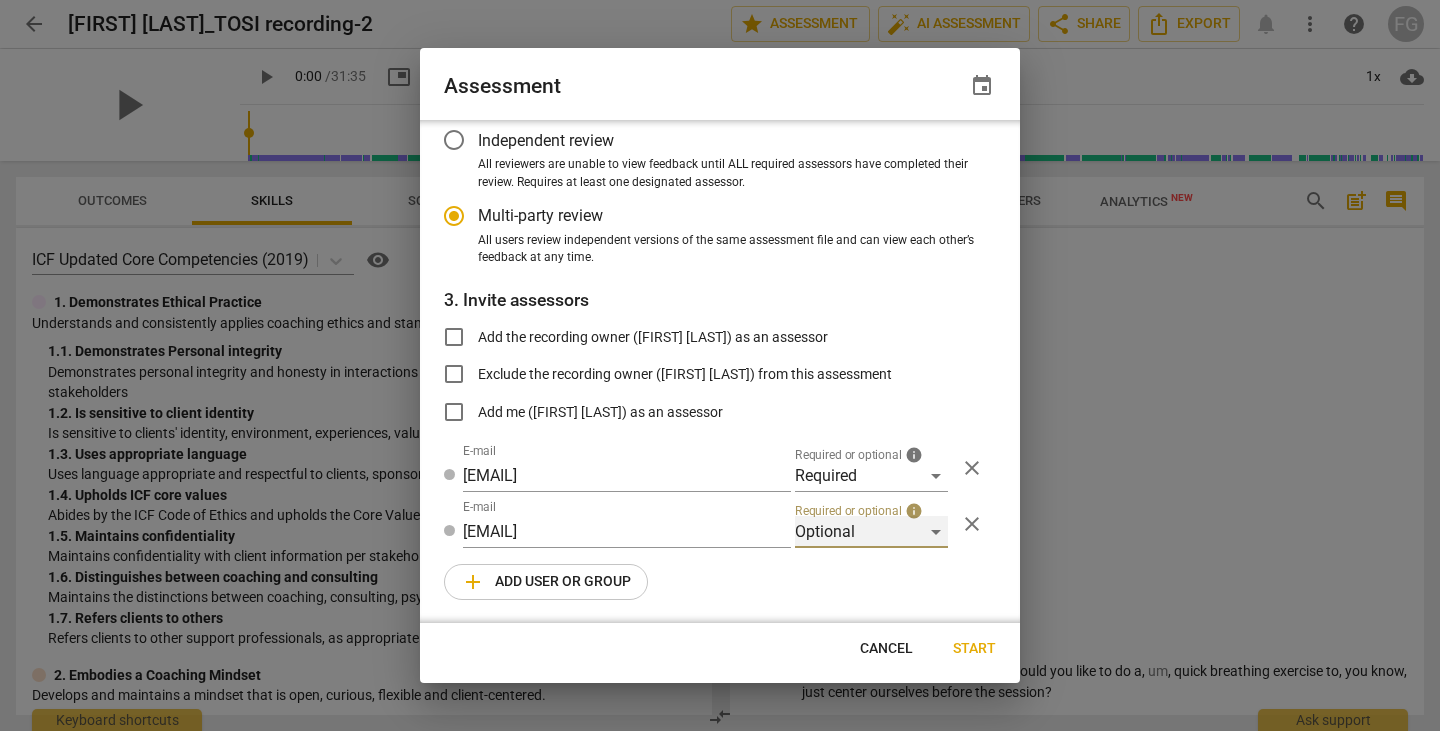 click on "Optional" at bounding box center (871, 532) 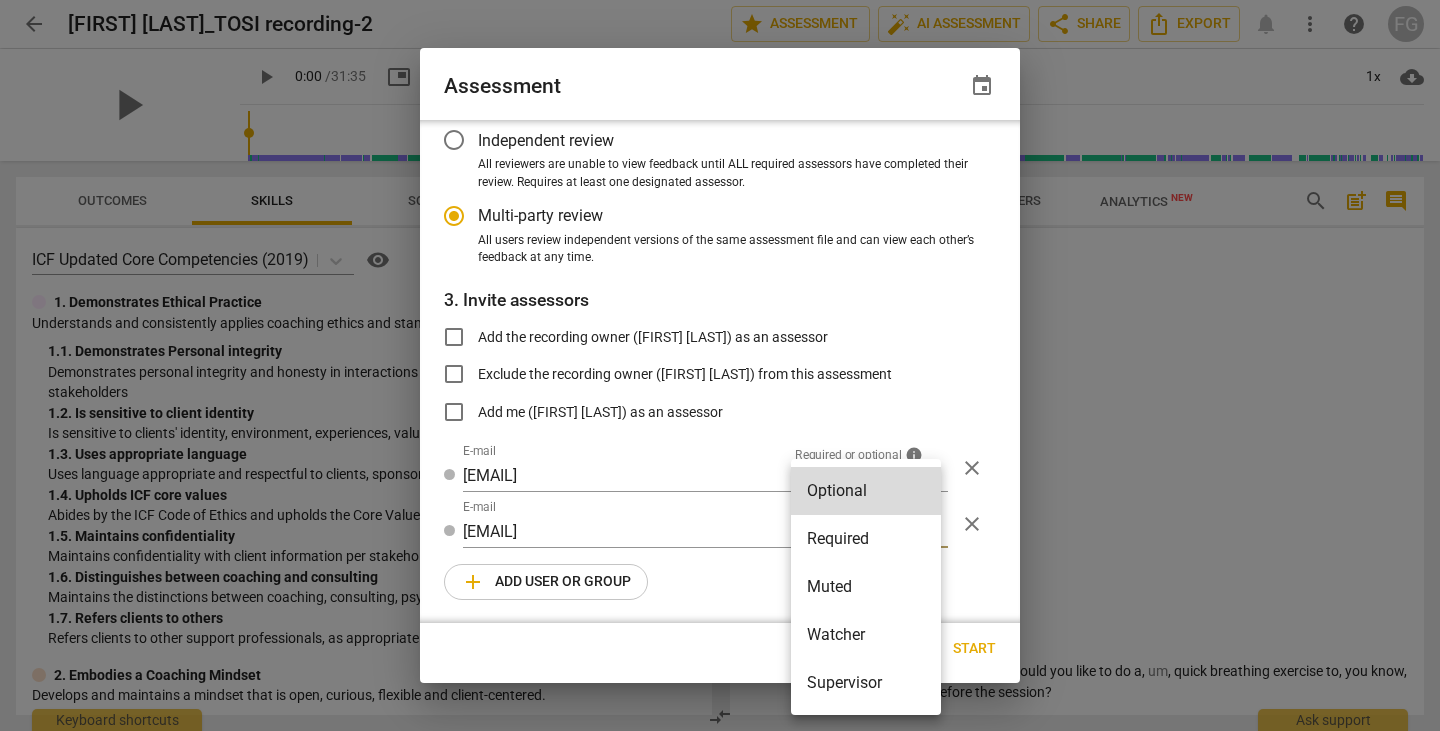 click on "Required" at bounding box center [866, 539] 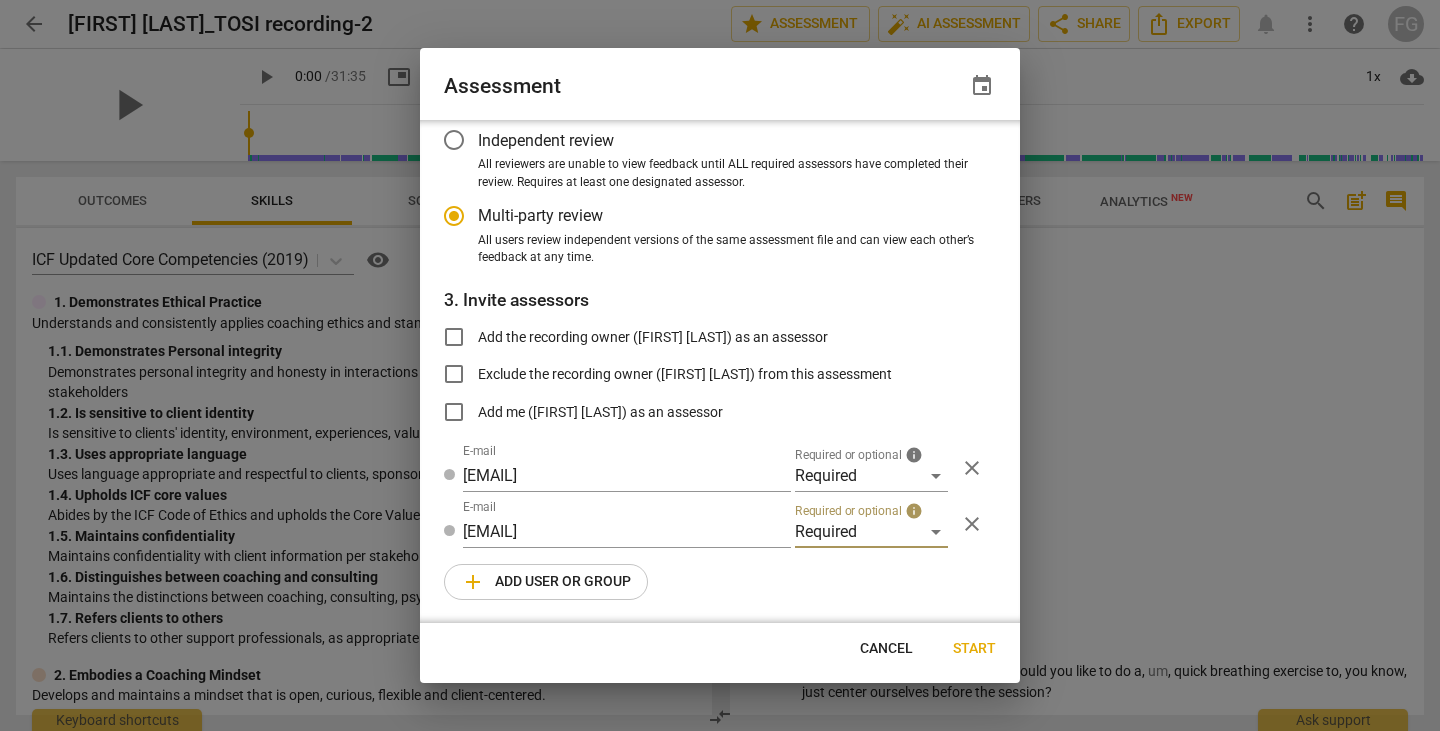 click on "add Add user or group" at bounding box center (546, 582) 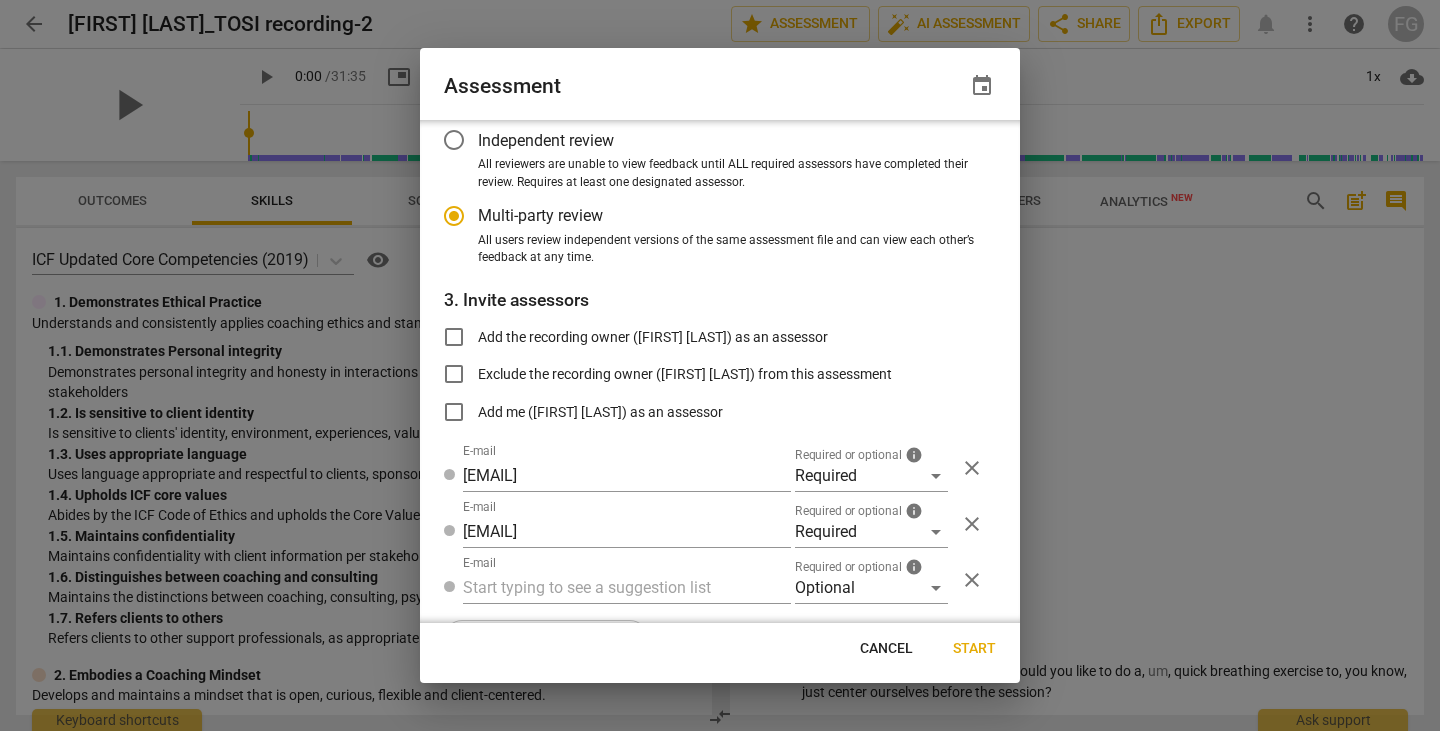 radio on "false" 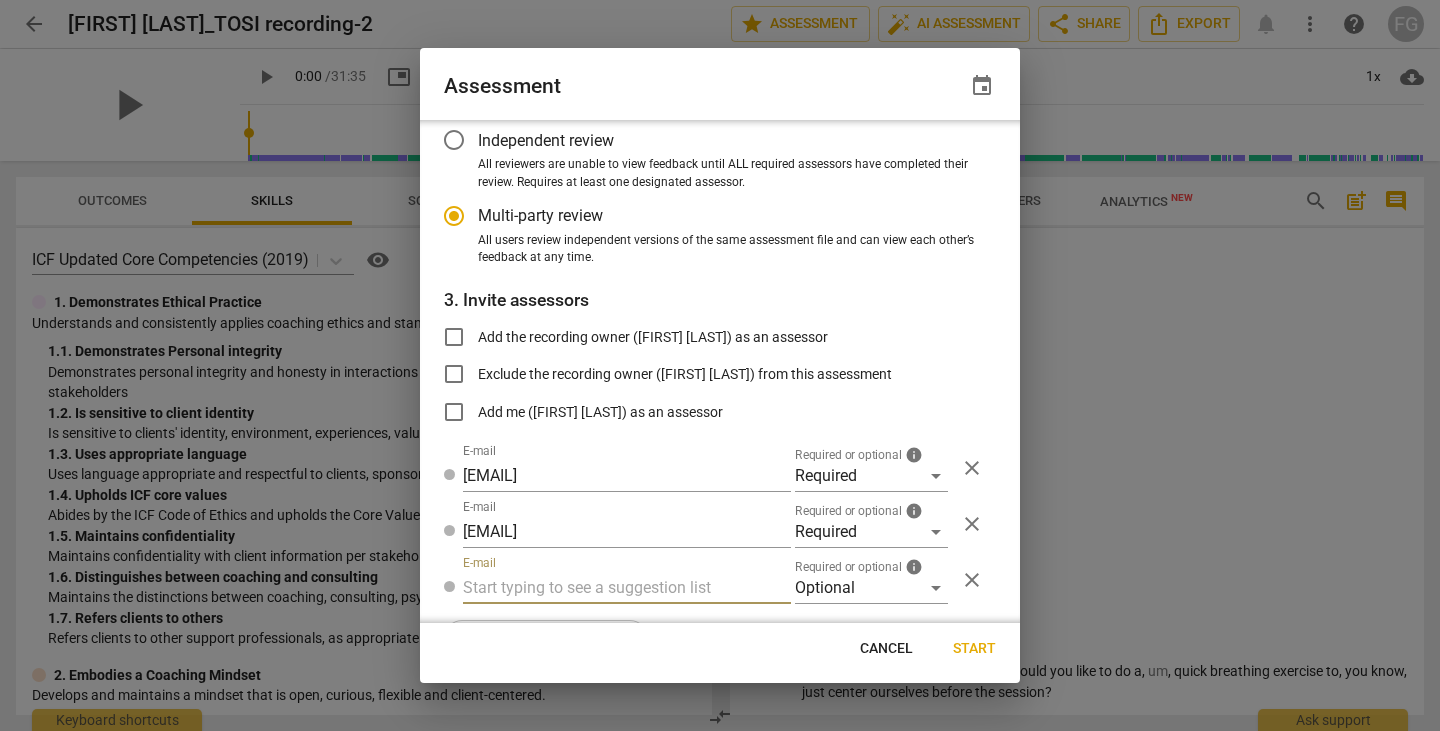 click at bounding box center (627, 588) 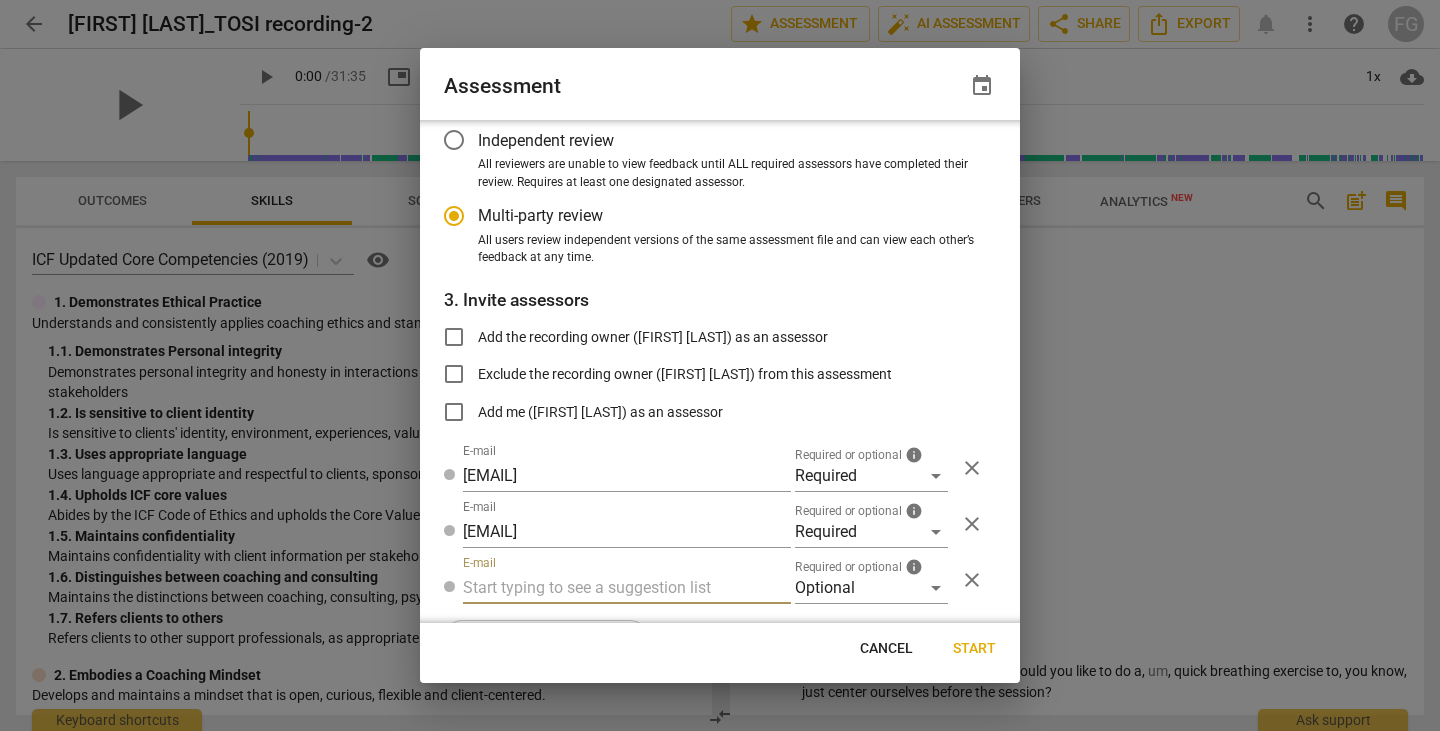 paste on "[EMAIL]" 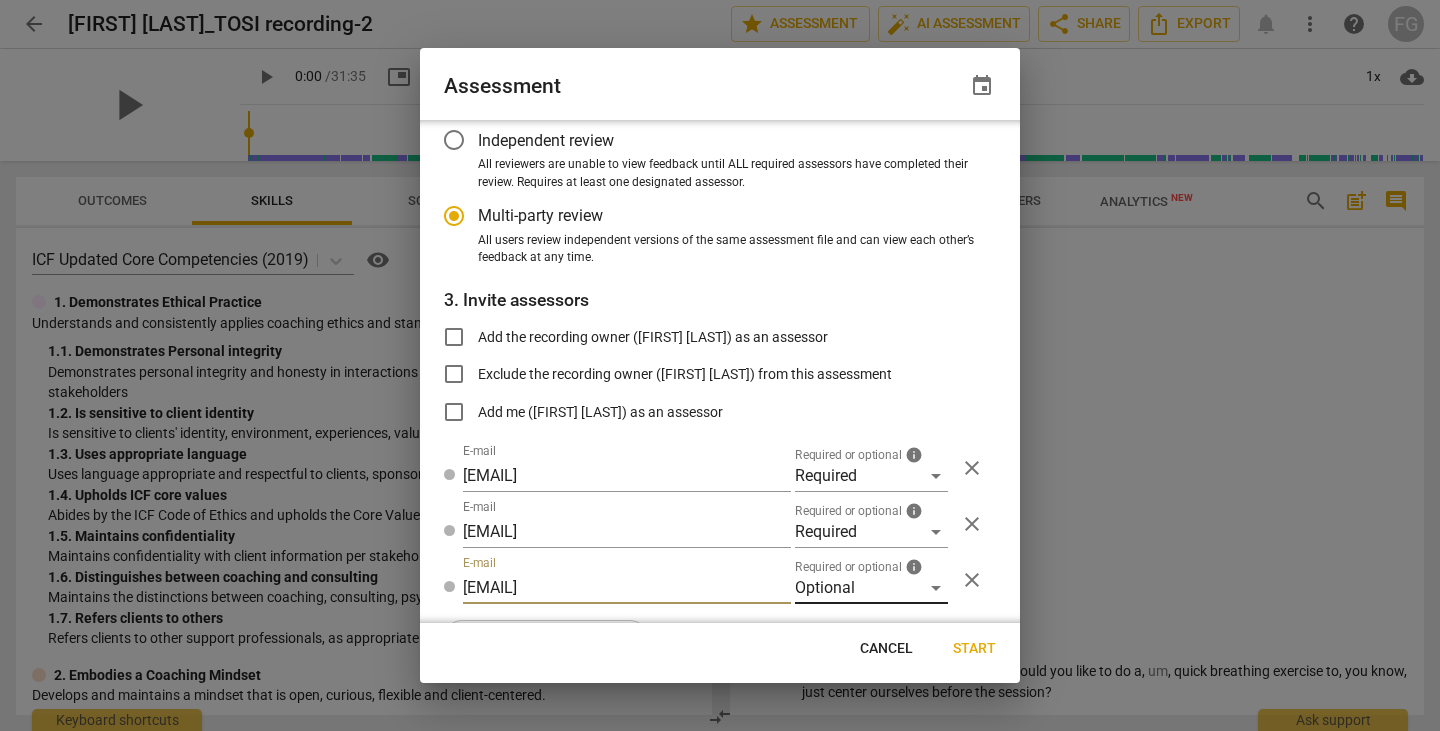 type on "[EMAIL]" 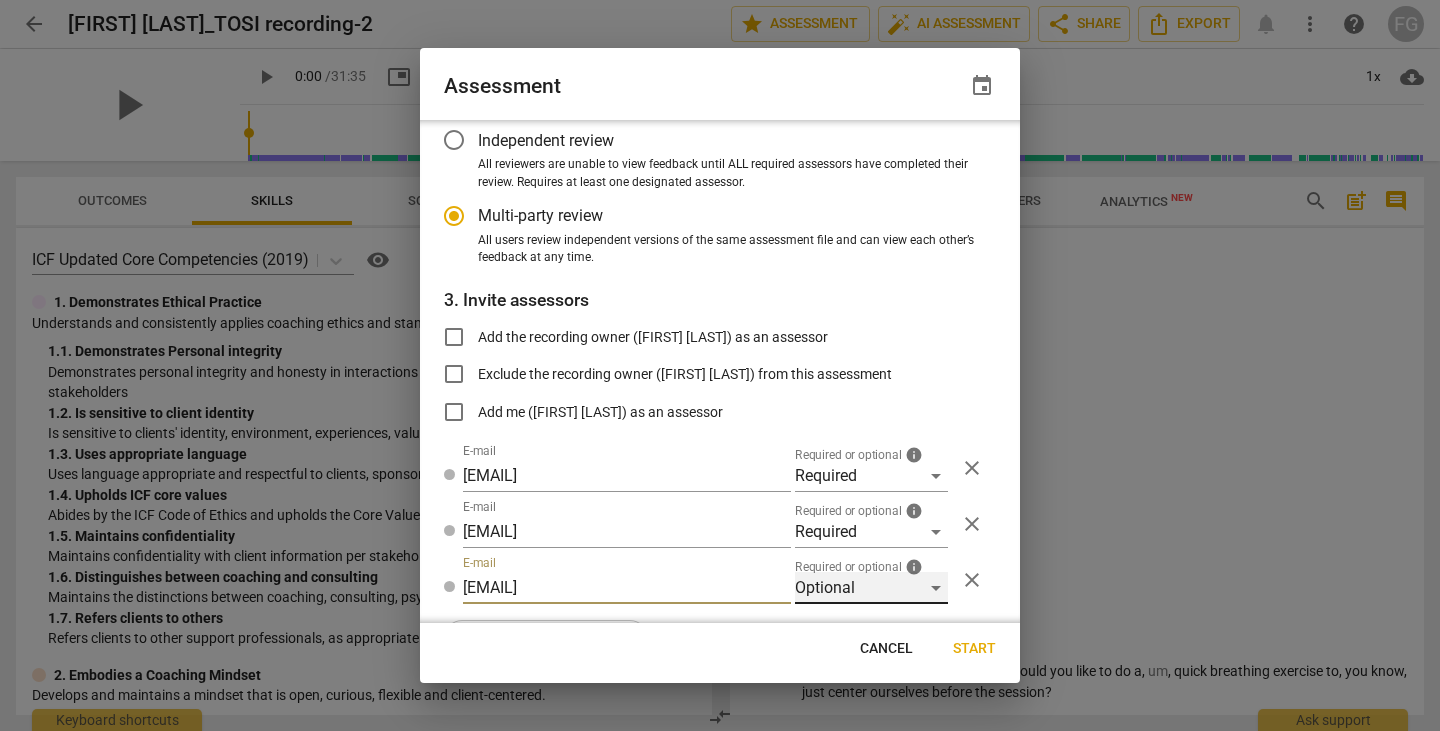 click on "Optional" at bounding box center [871, 588] 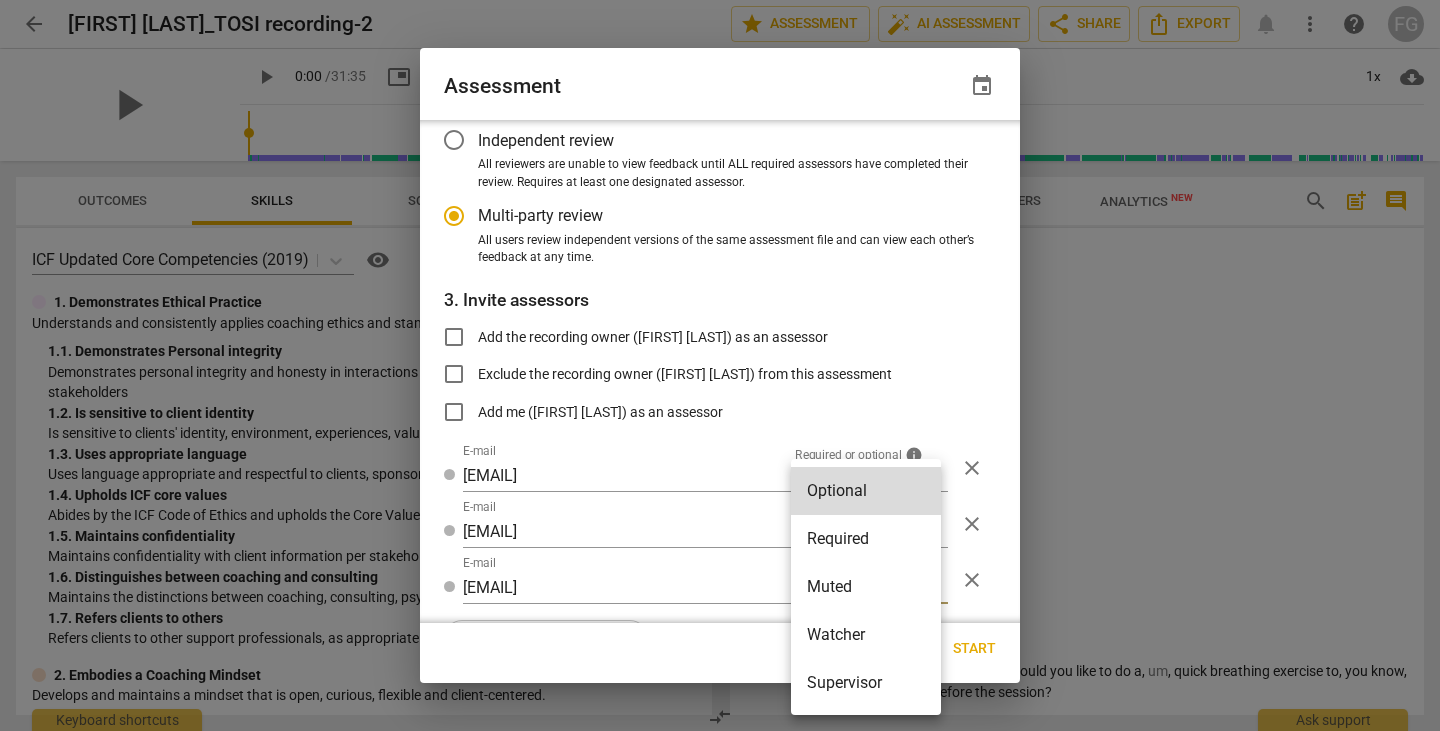 click at bounding box center [720, 365] 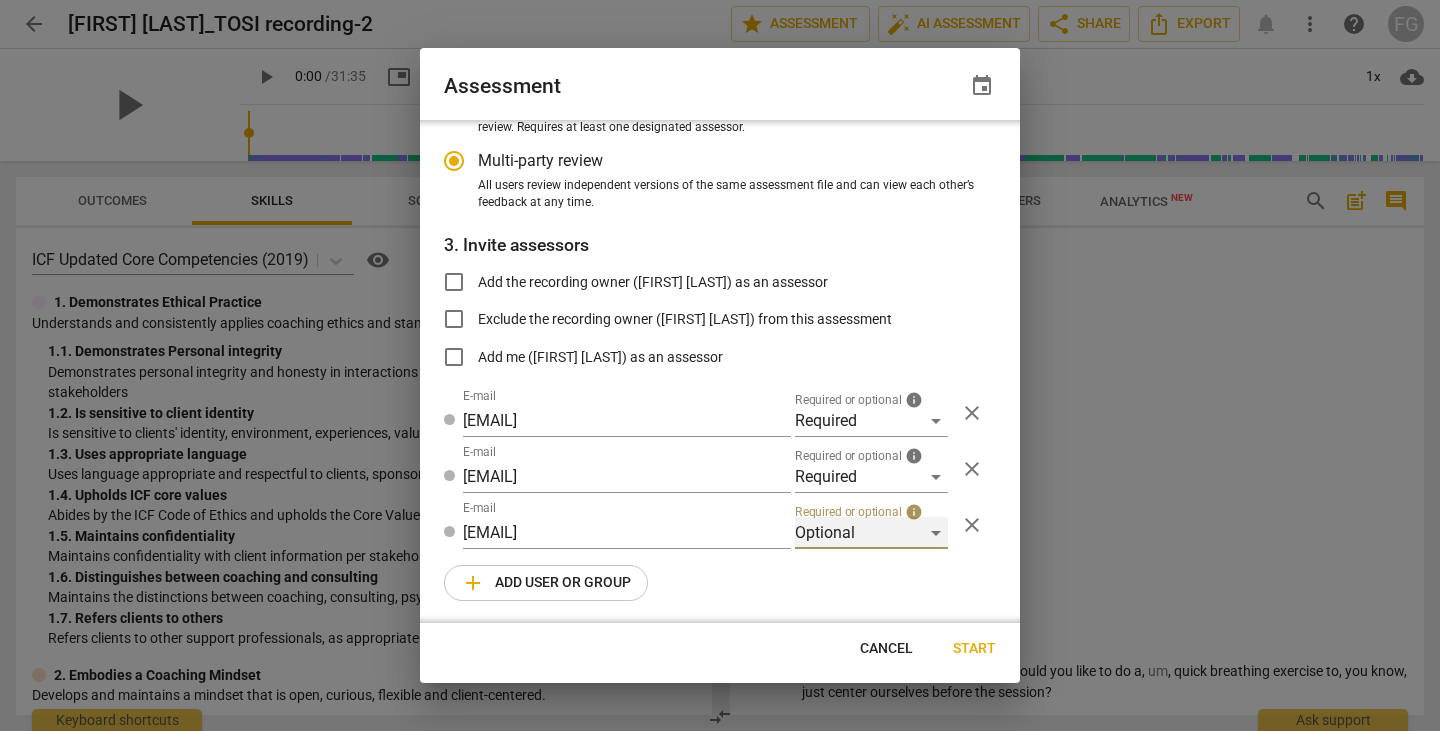 scroll, scrollTop: 230, scrollLeft: 0, axis: vertical 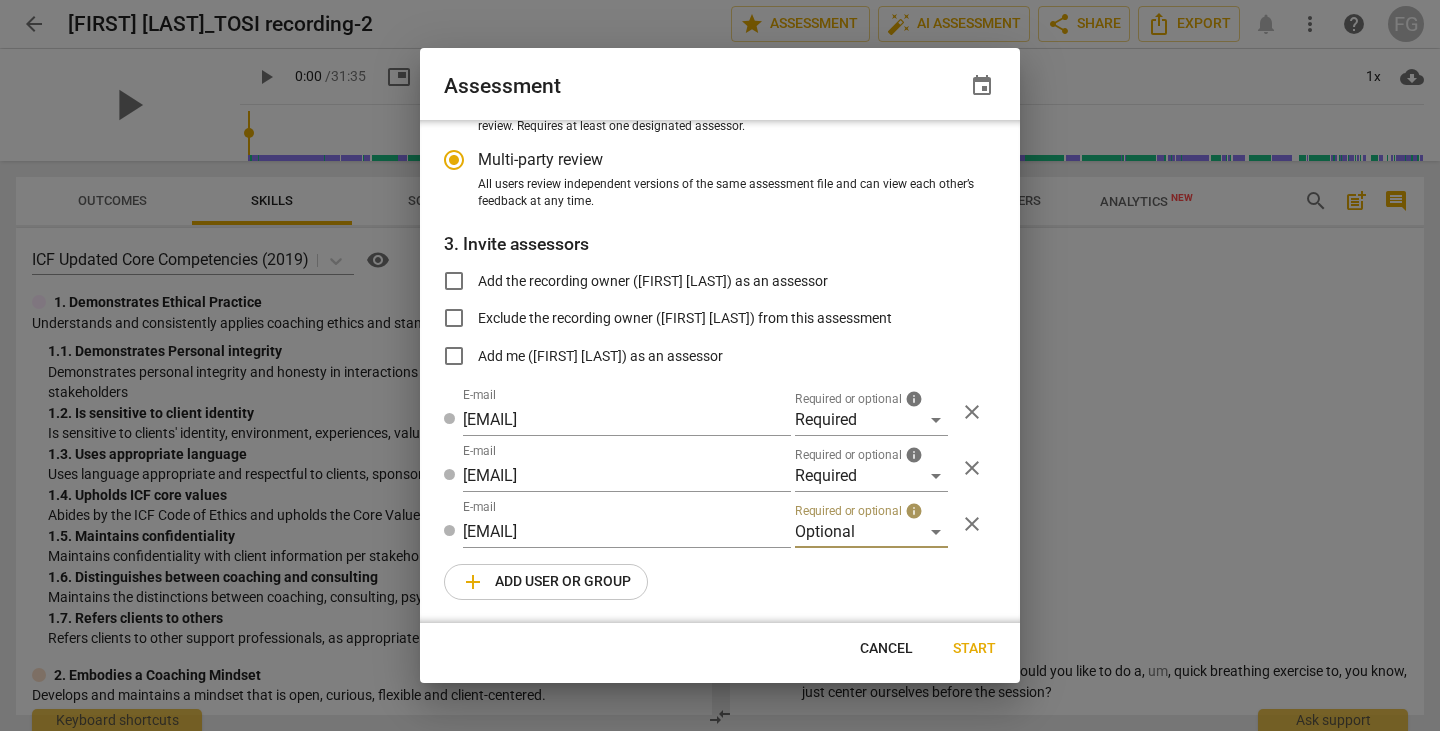 click on "add Add user or group" at bounding box center (546, 582) 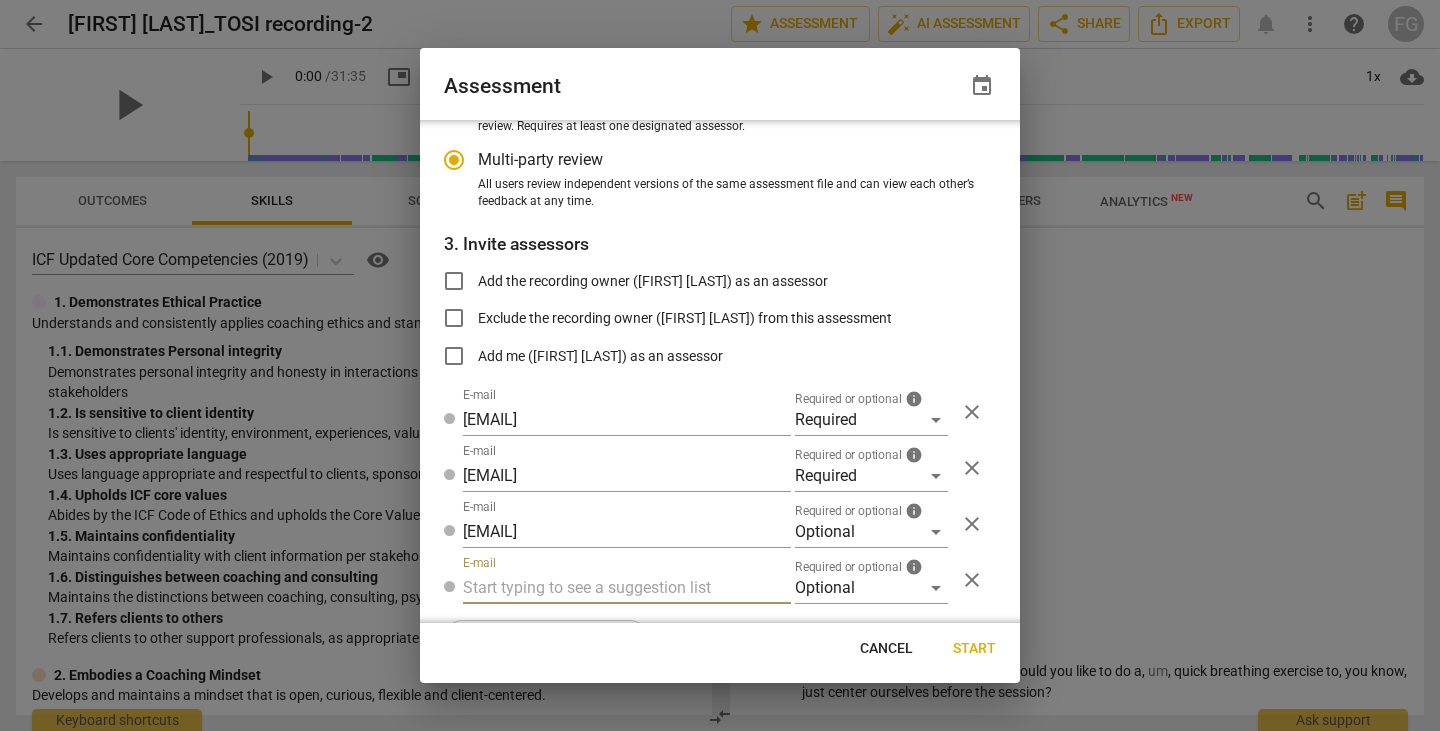 radio on "false" 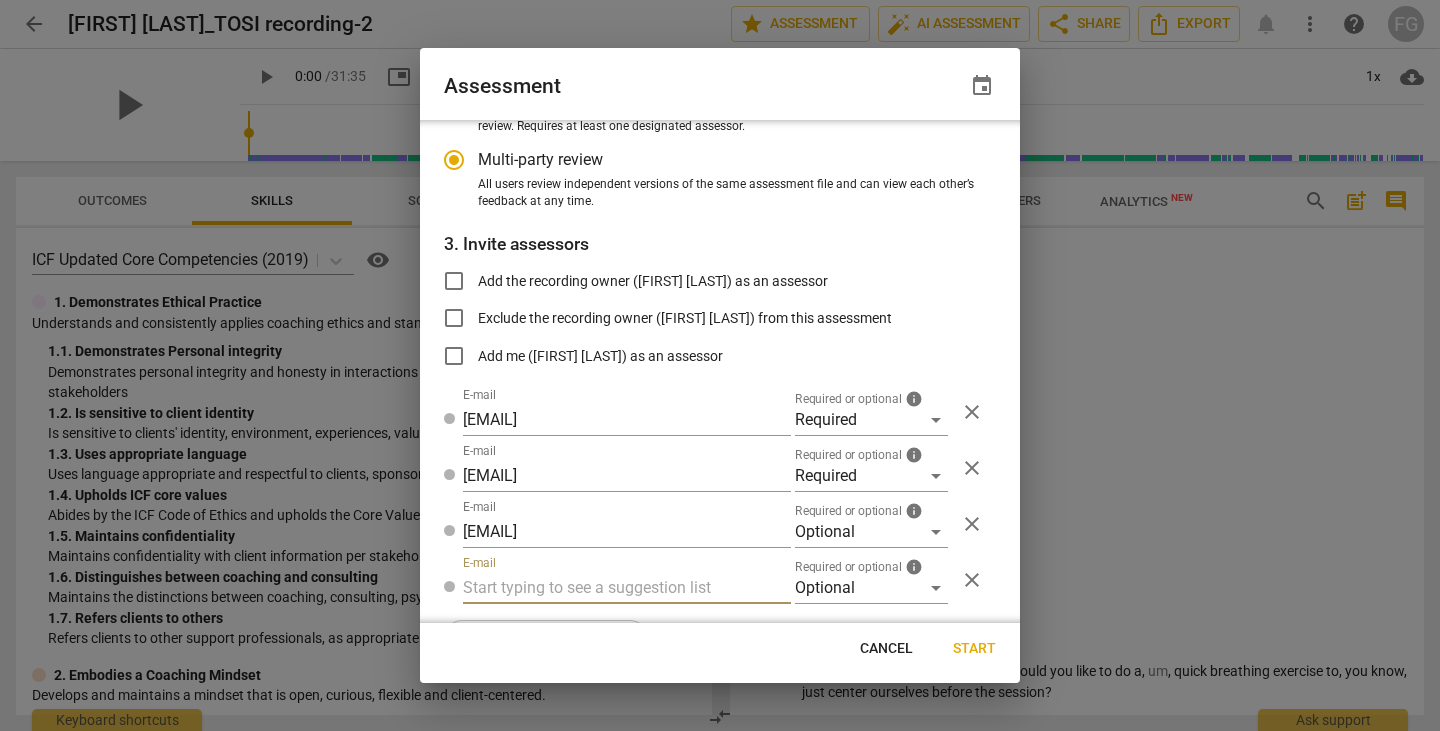 click at bounding box center [627, 588] 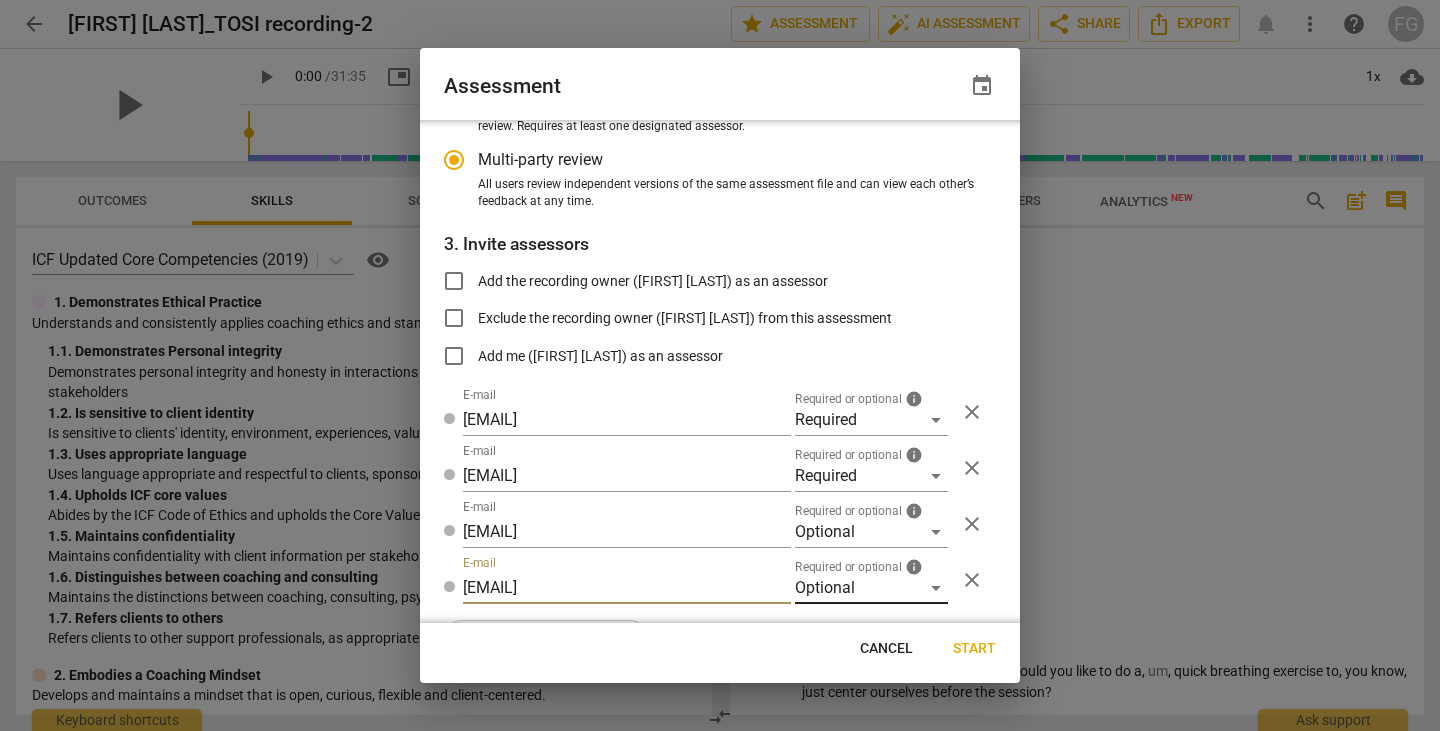type on "[EMAIL]" 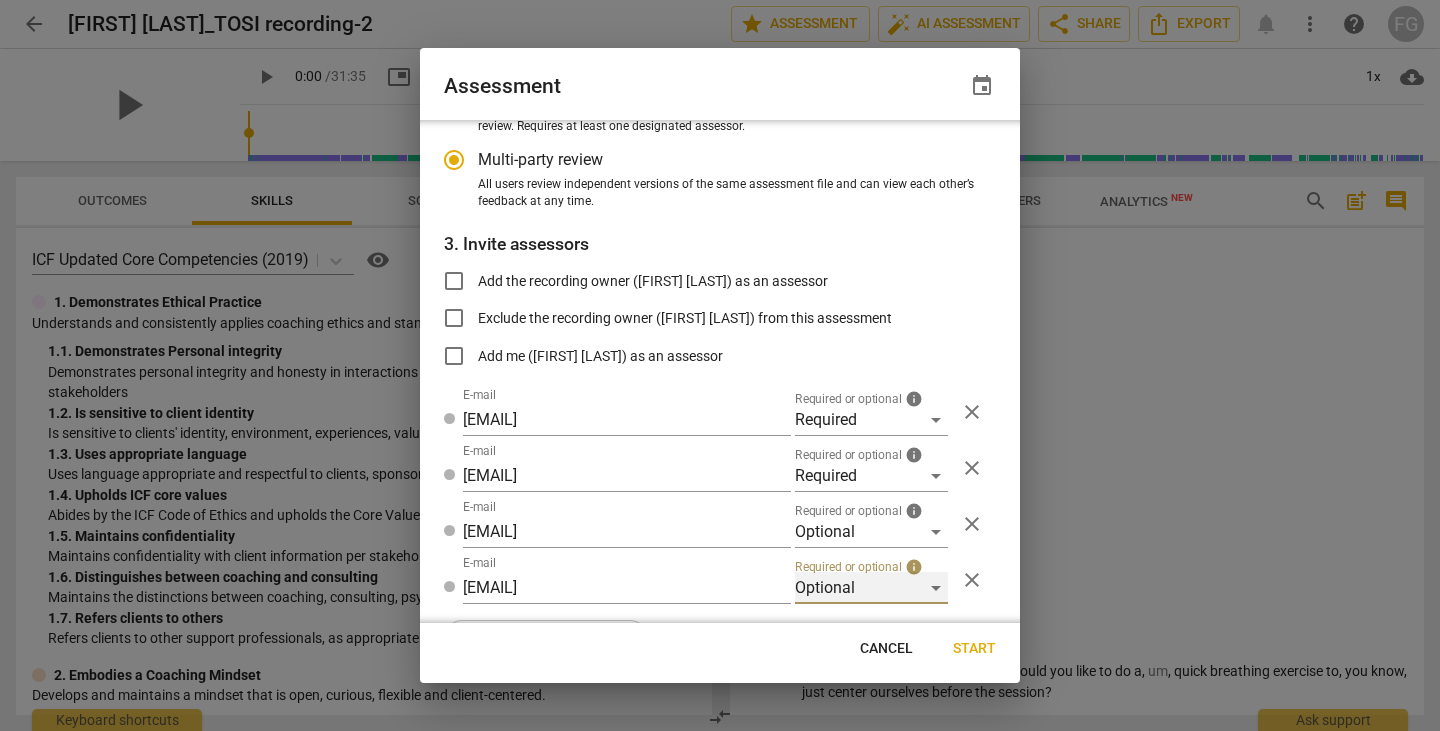click on "Optional" at bounding box center [871, 588] 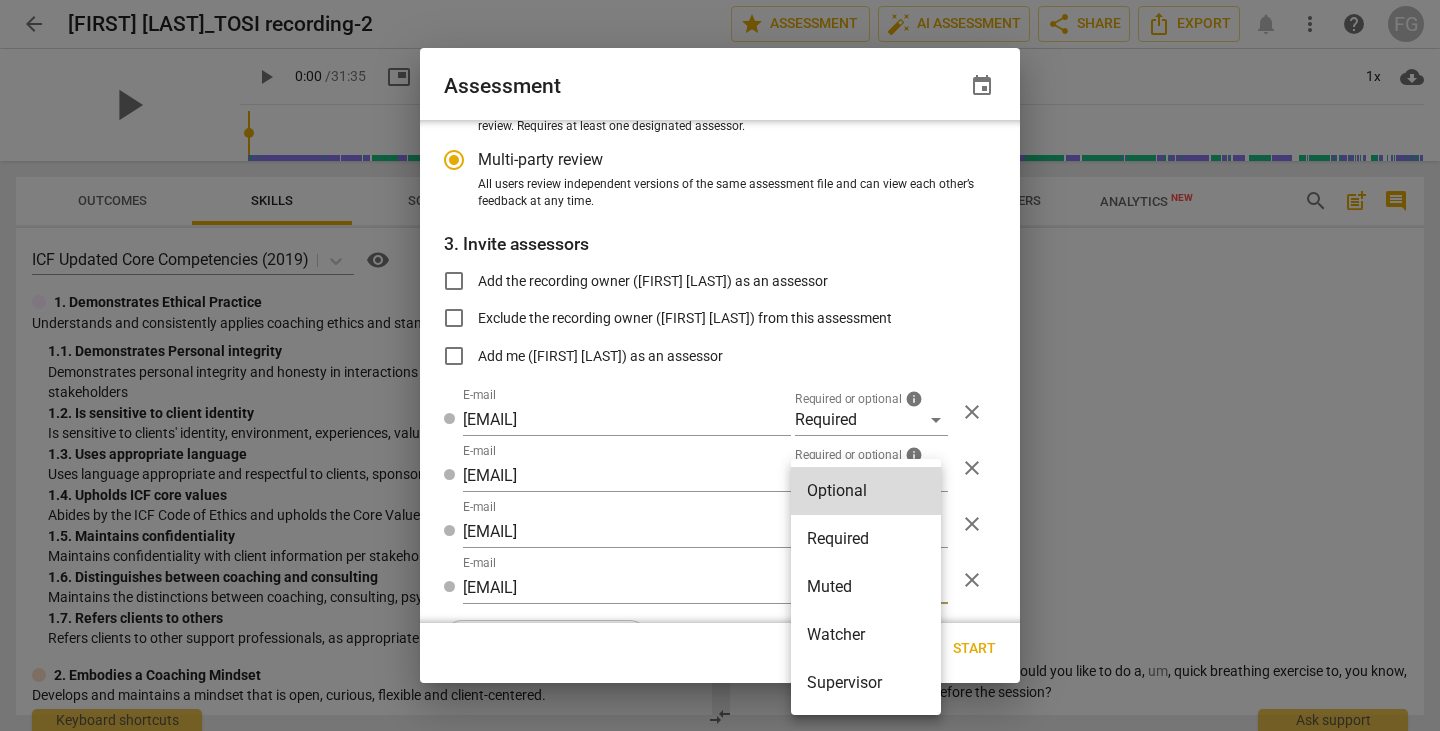 click on "Watcher" at bounding box center (866, 635) 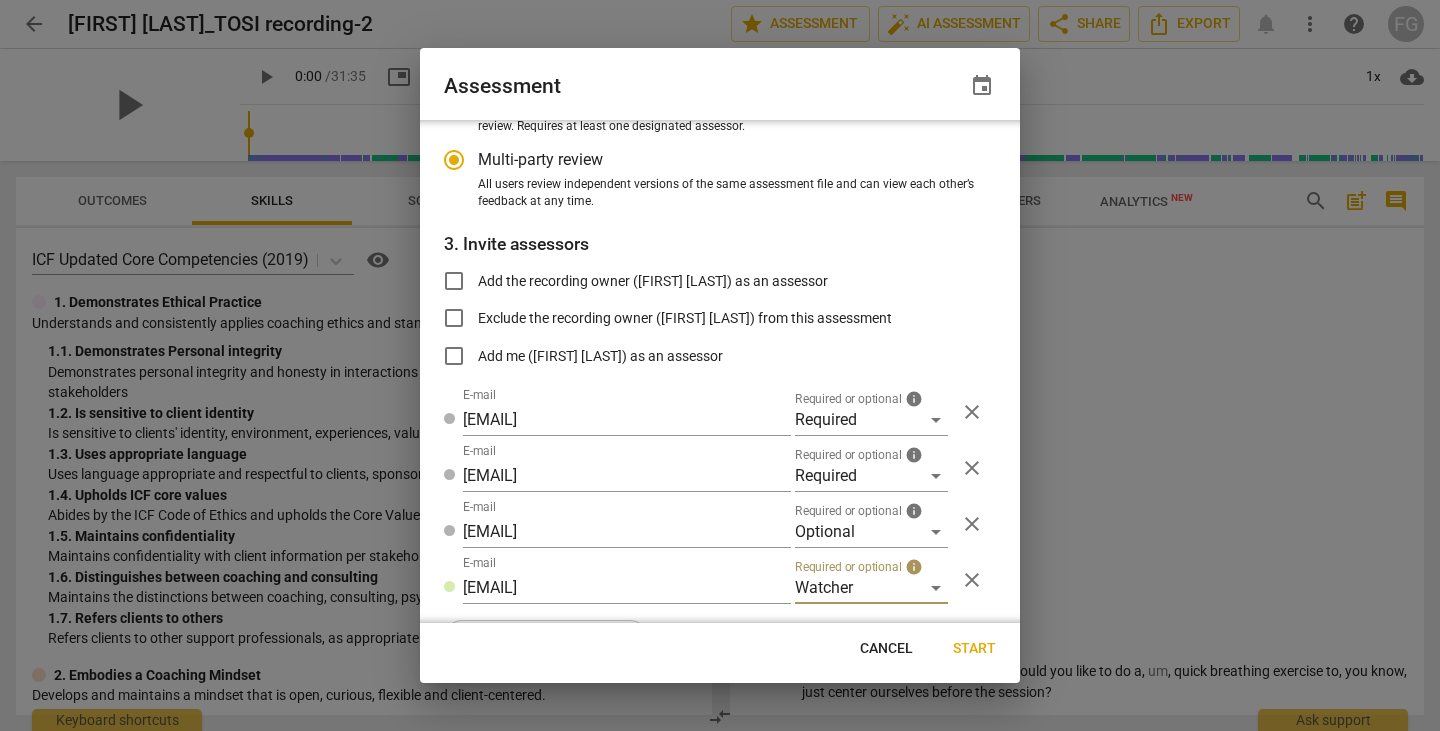 click on "Start" at bounding box center [974, 649] 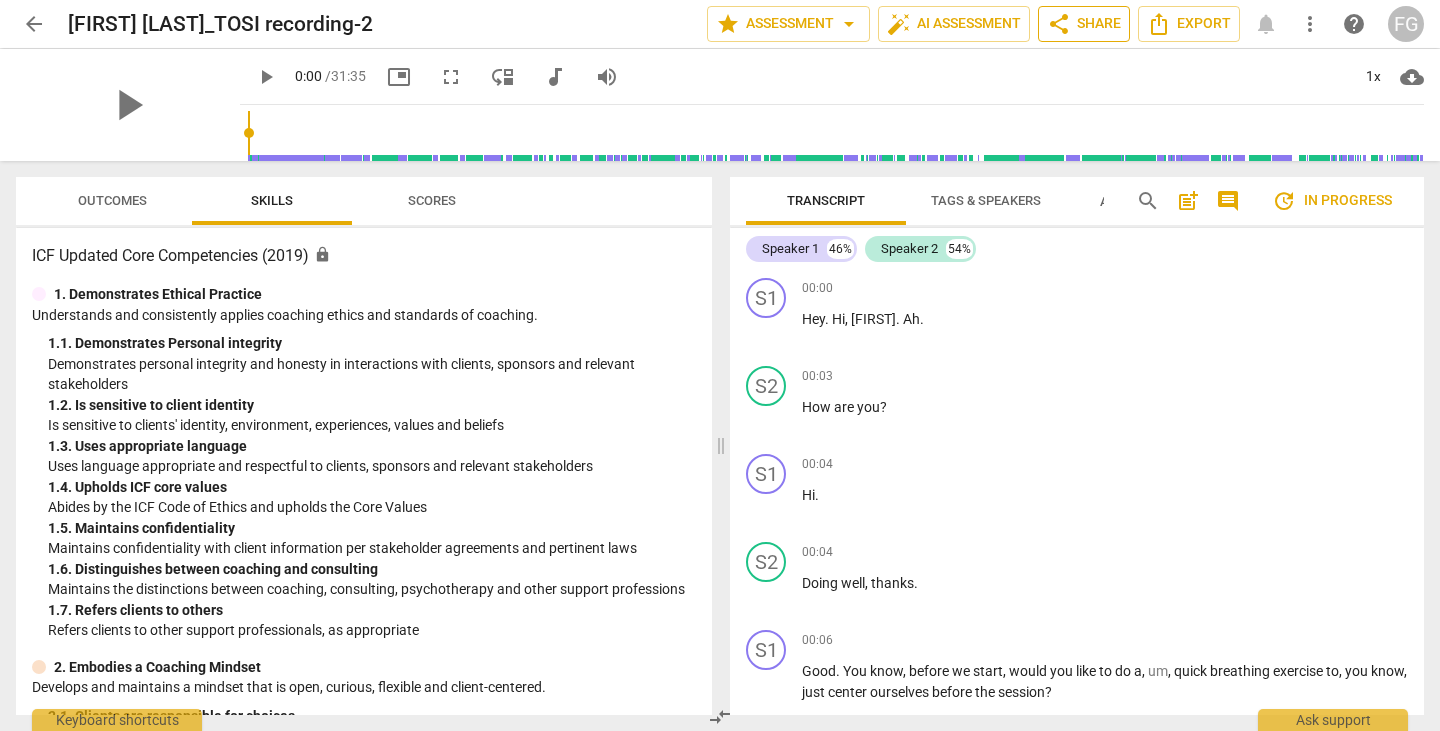 click on "share    Share" at bounding box center [1084, 24] 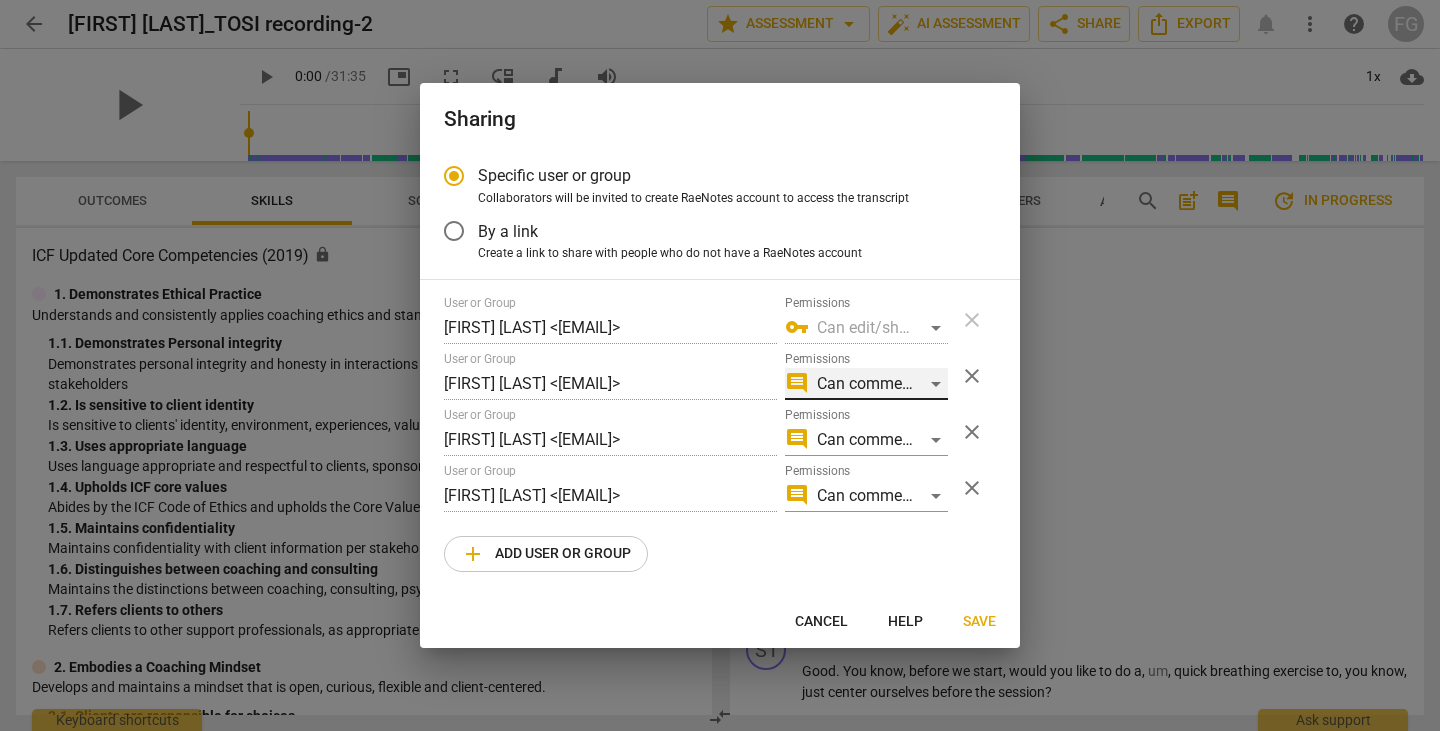 click on "comment Can comment" at bounding box center (866, 384) 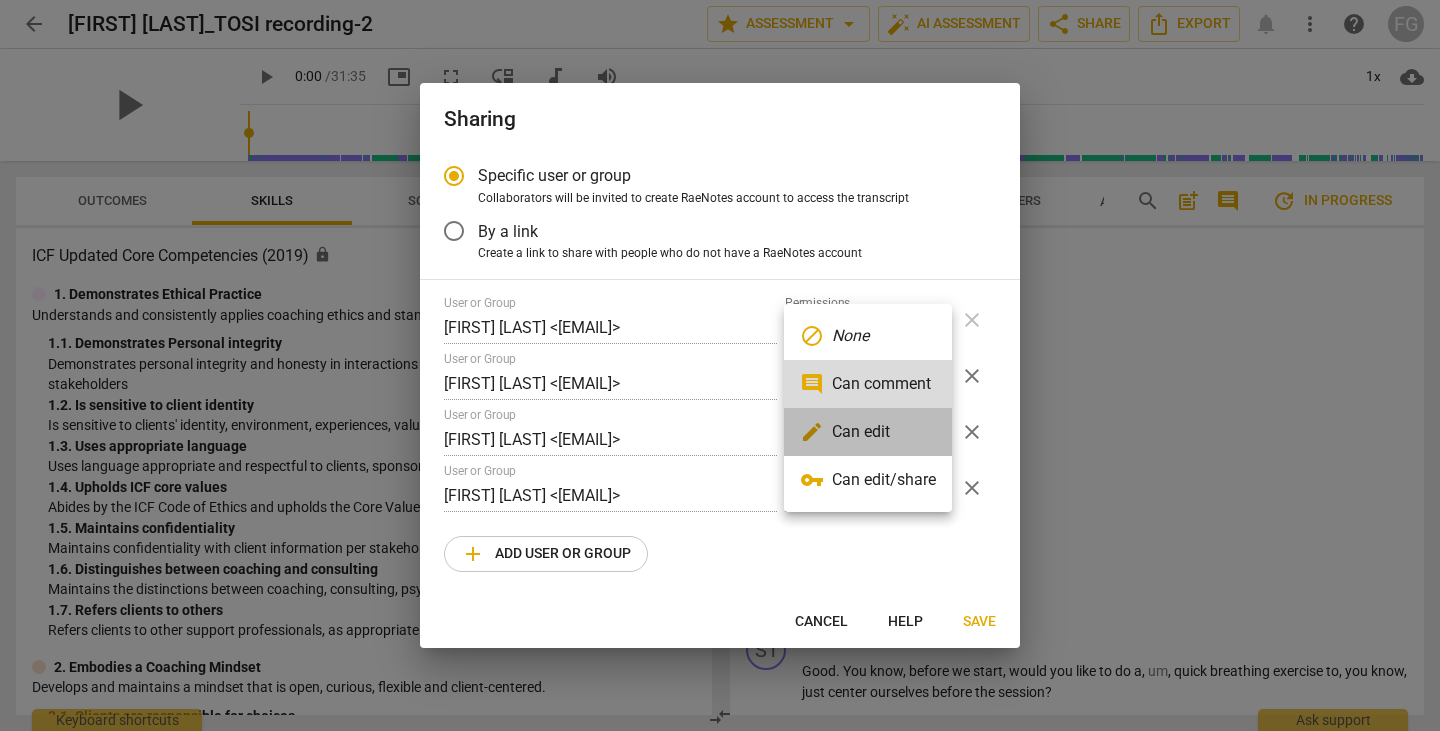 click on "edit Can edit" at bounding box center (868, 432) 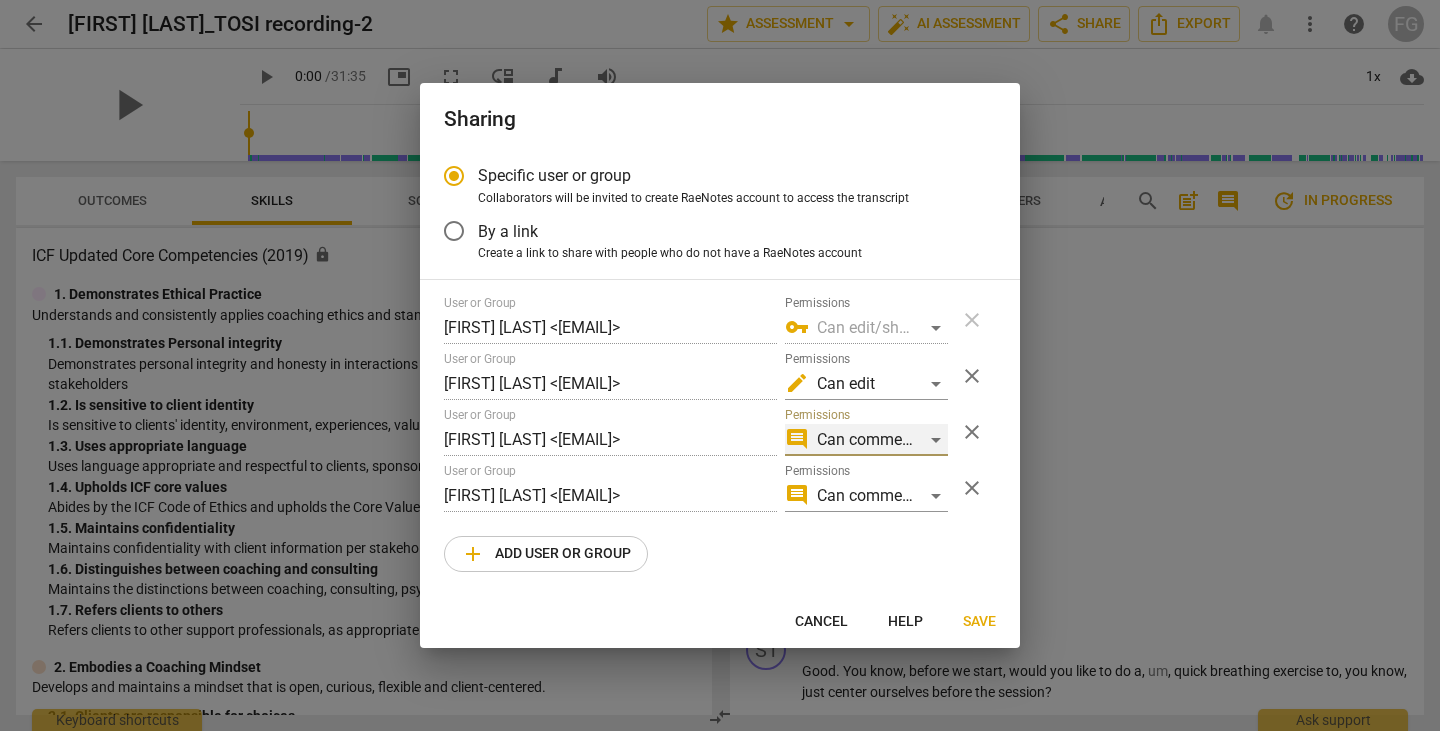 click on "comment Can comment" at bounding box center (866, 440) 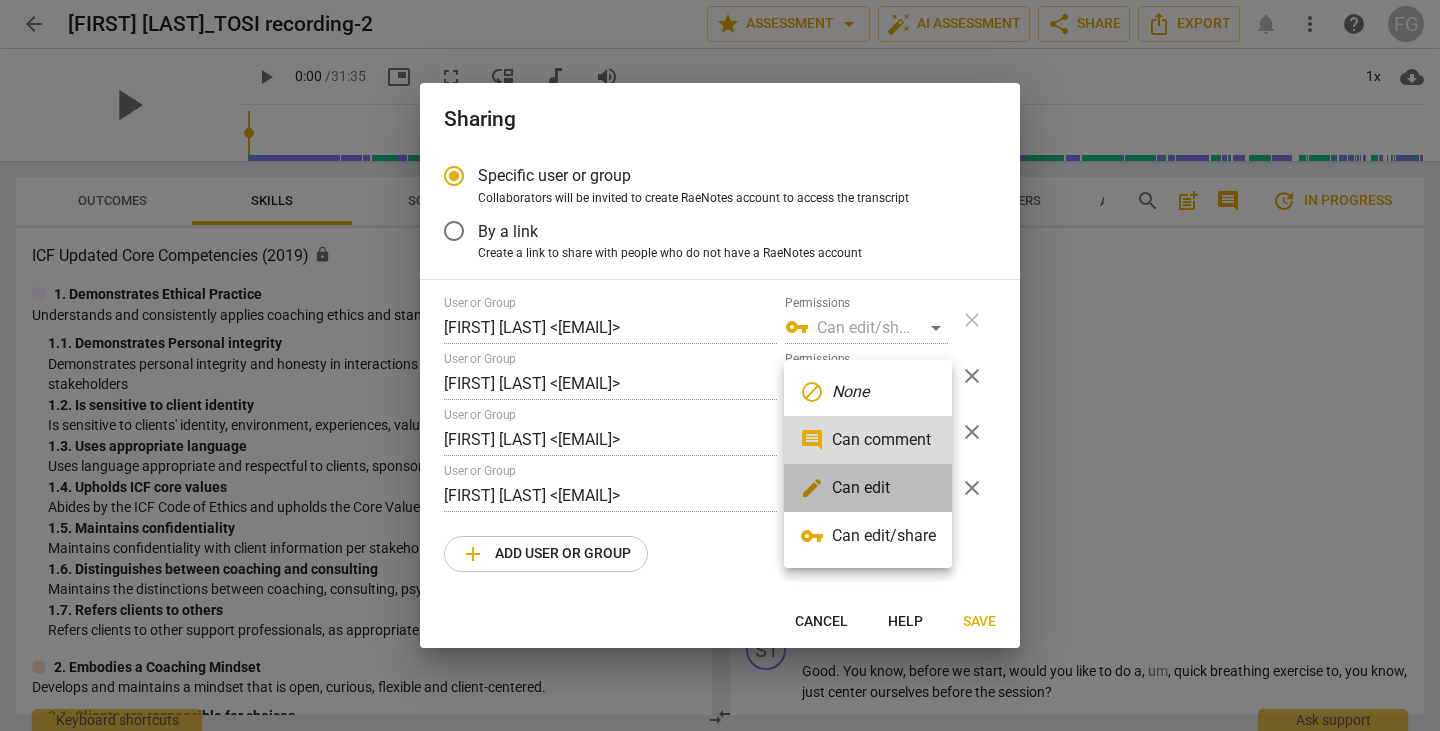 click on "edit Can edit" at bounding box center [868, 488] 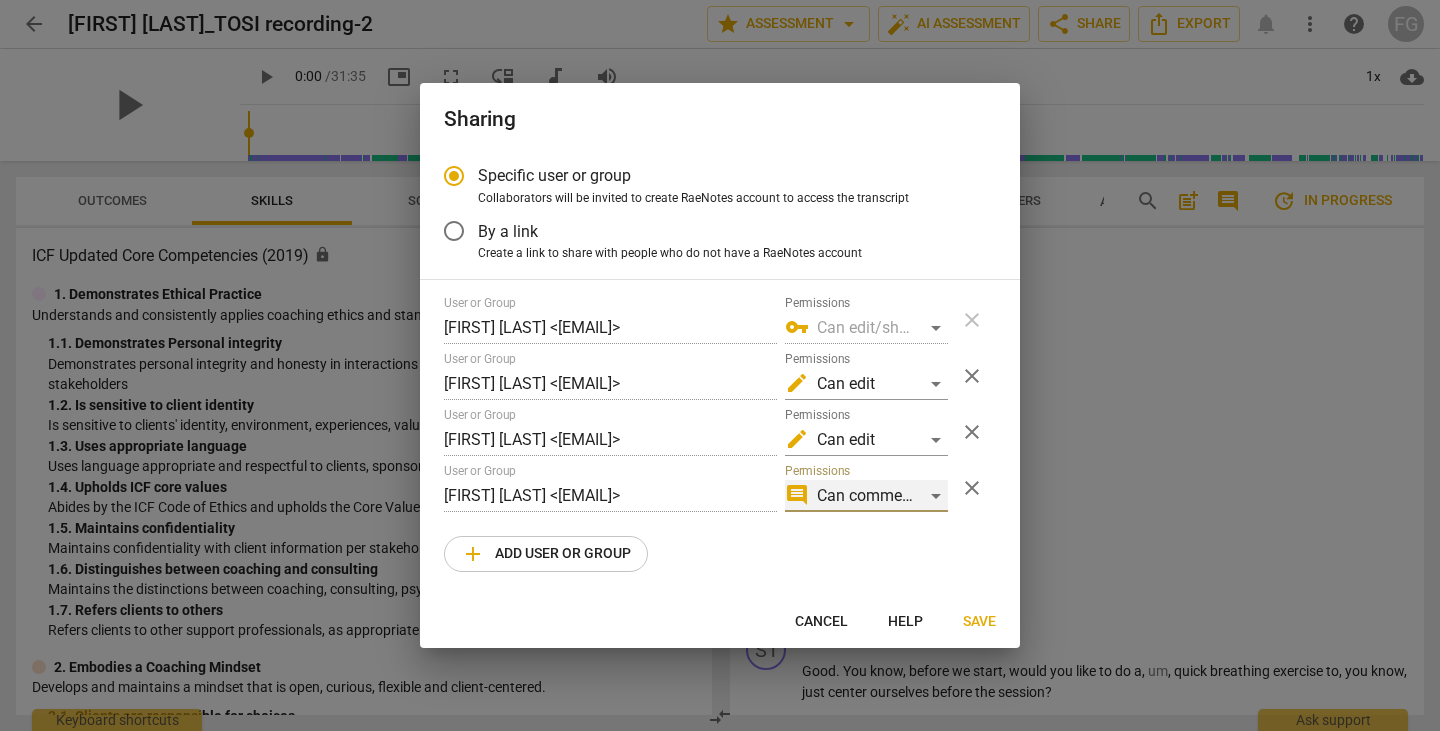 click on "comment Can comment" at bounding box center [866, 496] 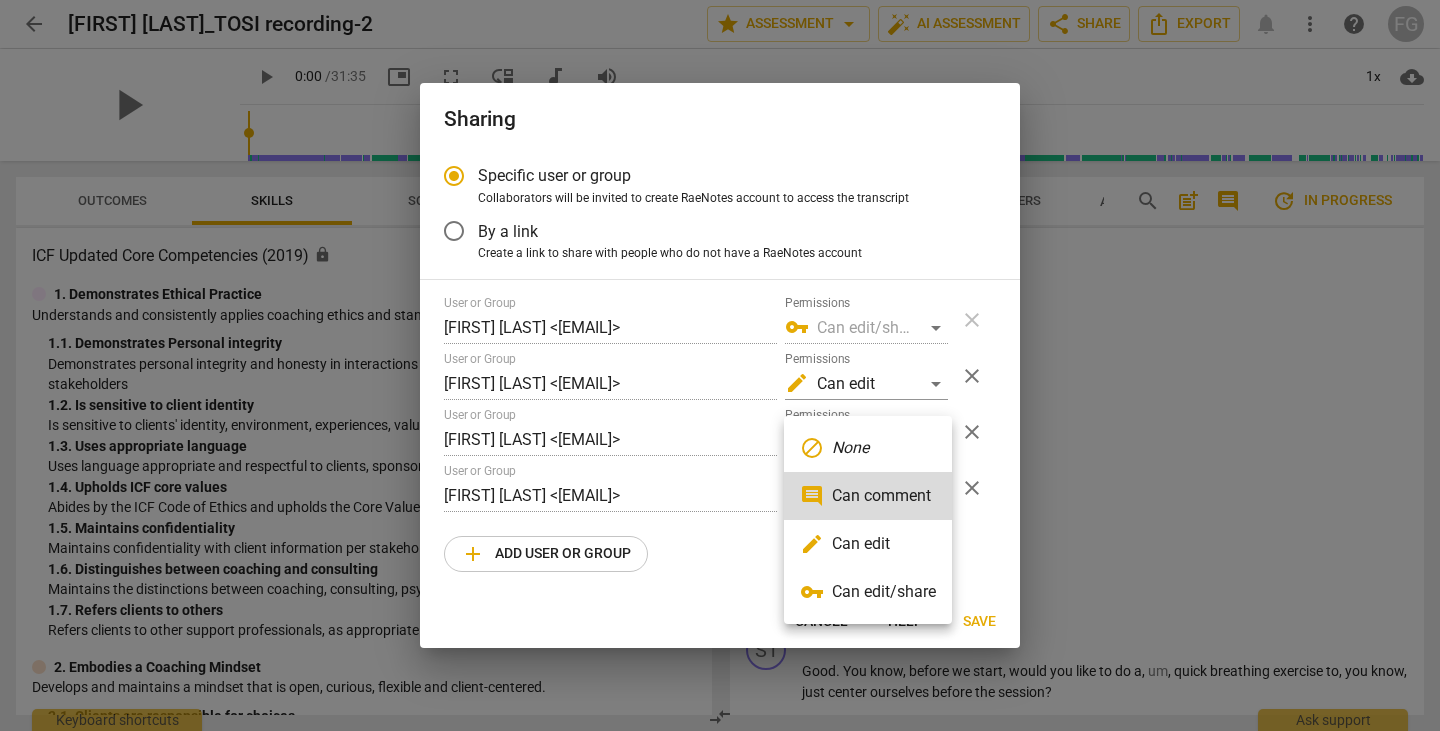 drag, startPoint x: 901, startPoint y: 536, endPoint x: 963, endPoint y: 620, distance: 104.40307 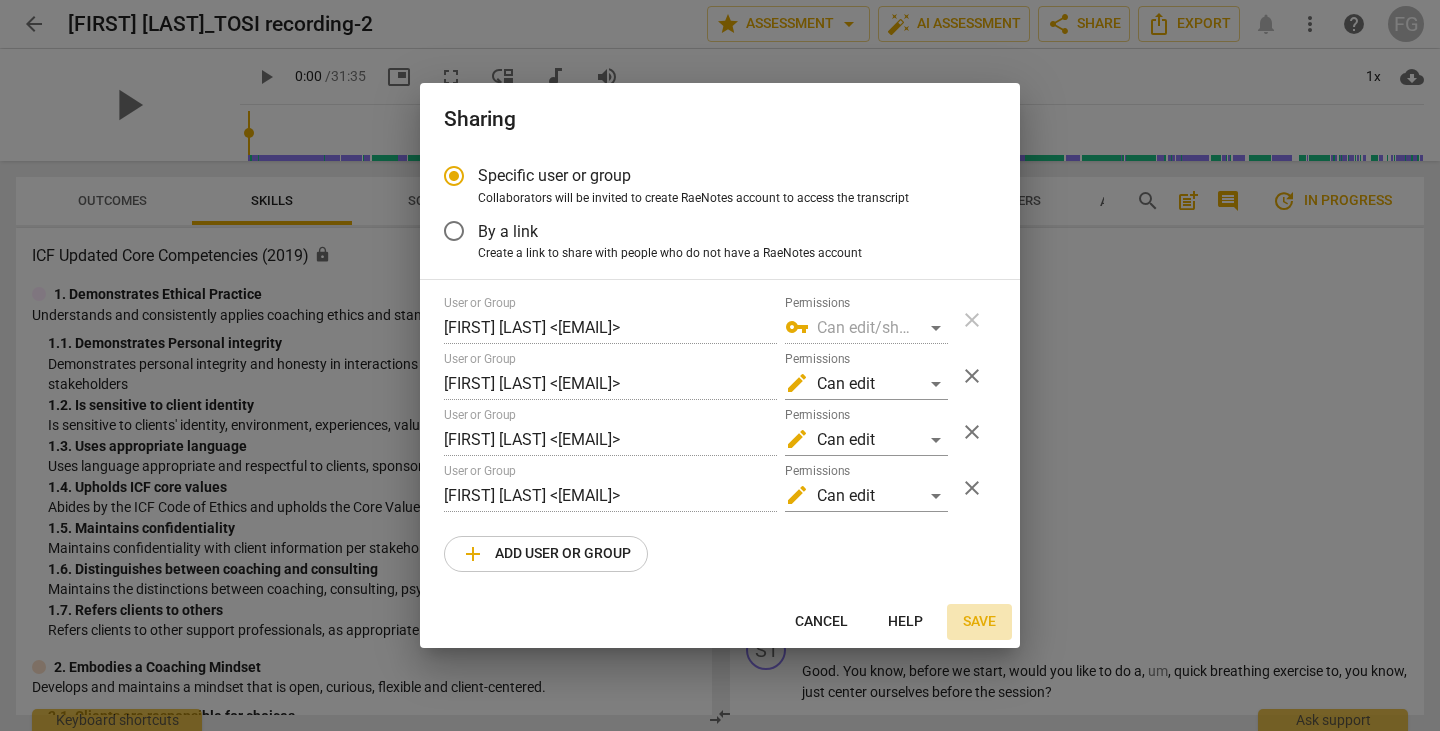 click on "Save" at bounding box center (979, 622) 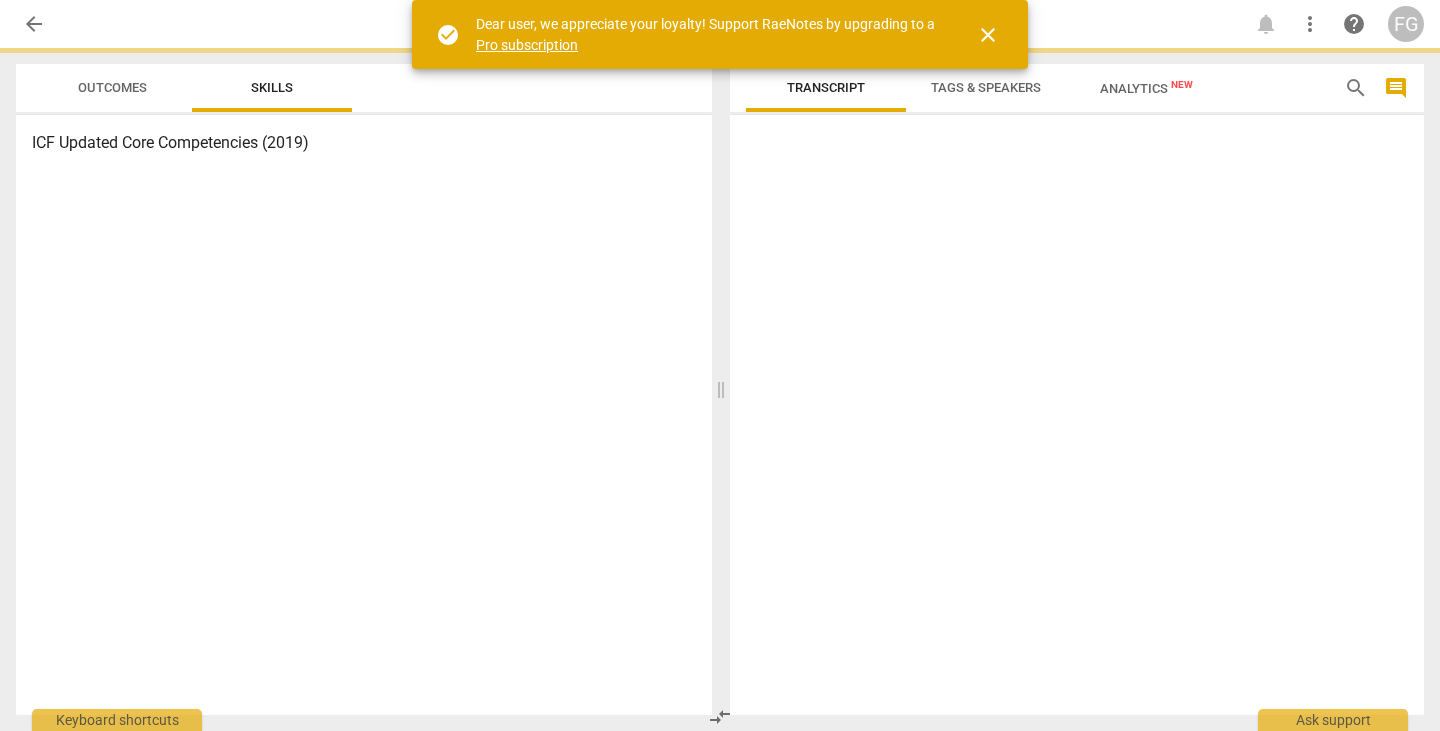 scroll, scrollTop: 0, scrollLeft: 0, axis: both 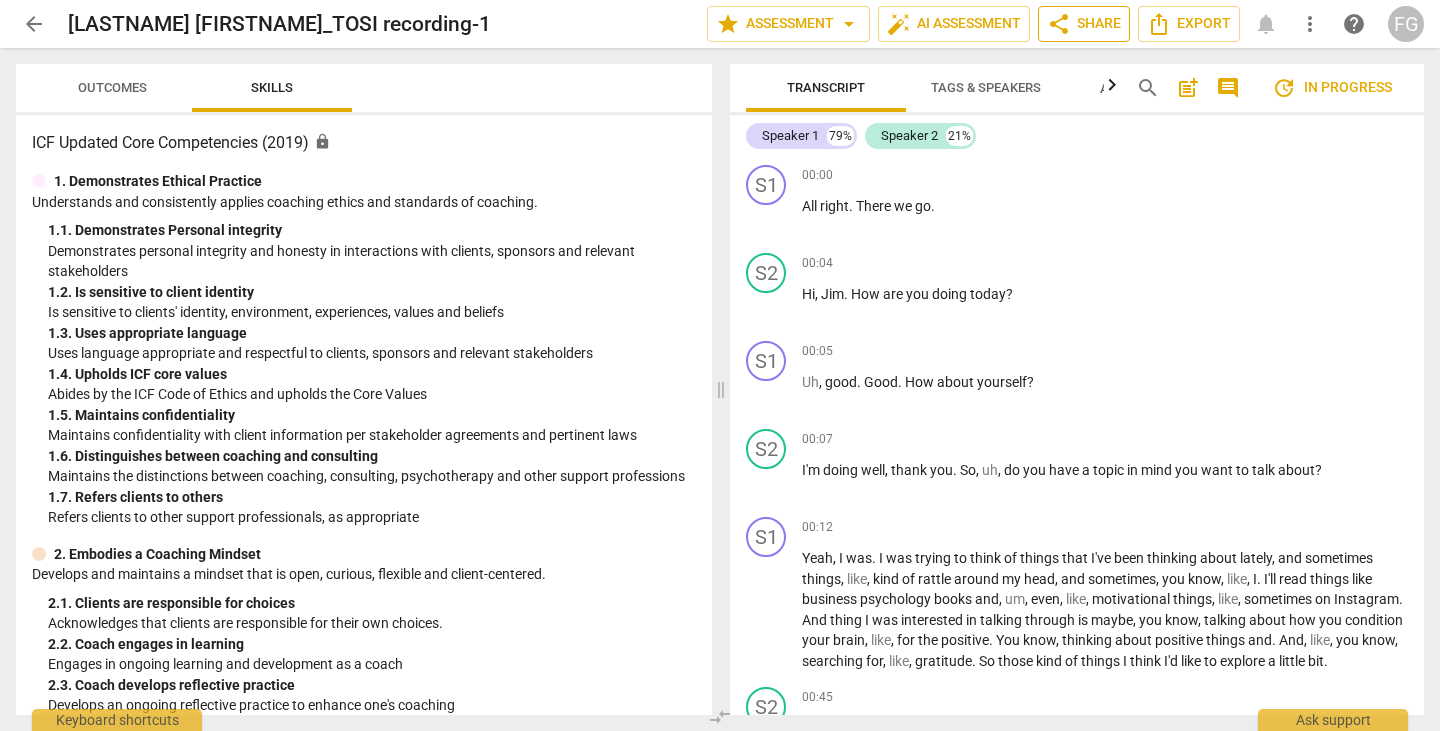 click on "share    Share" at bounding box center (1084, 24) 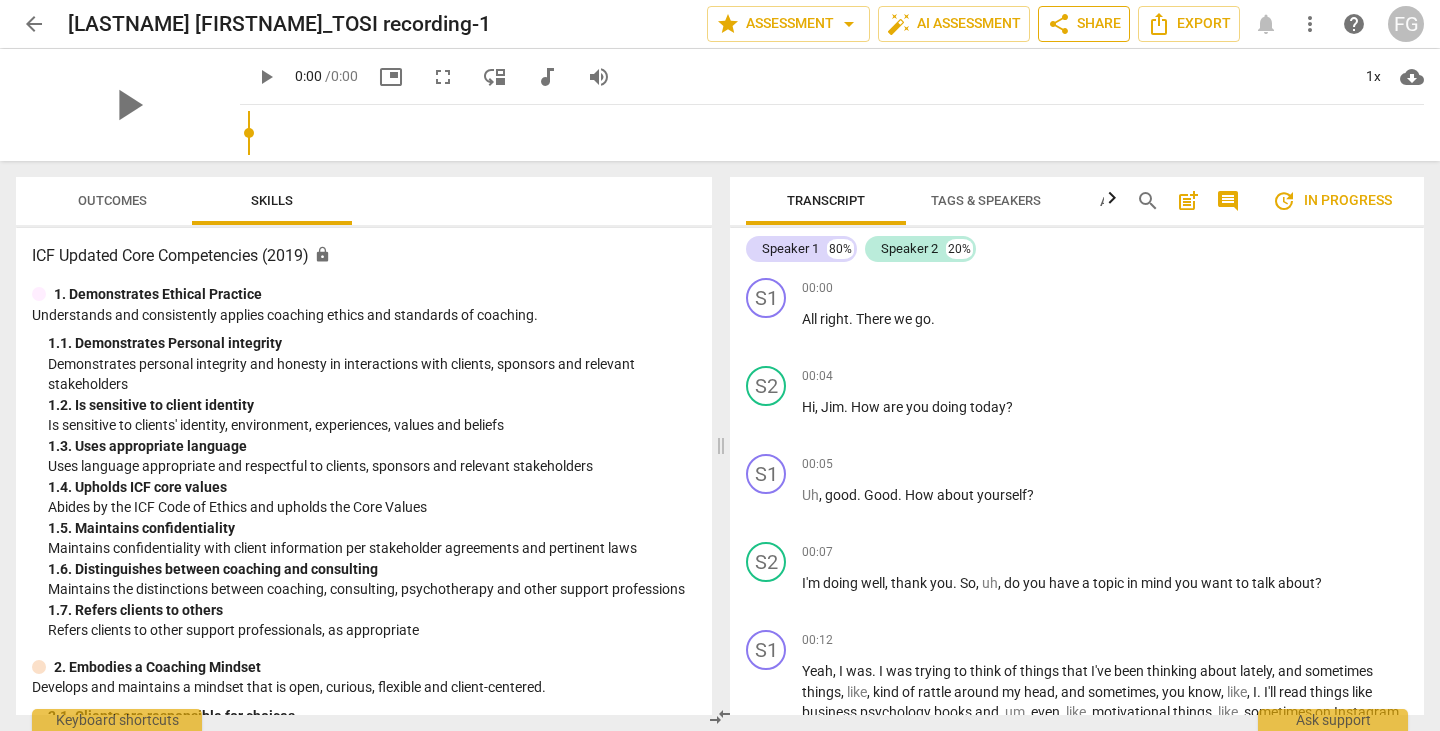 click on "share    Share" at bounding box center [1084, 24] 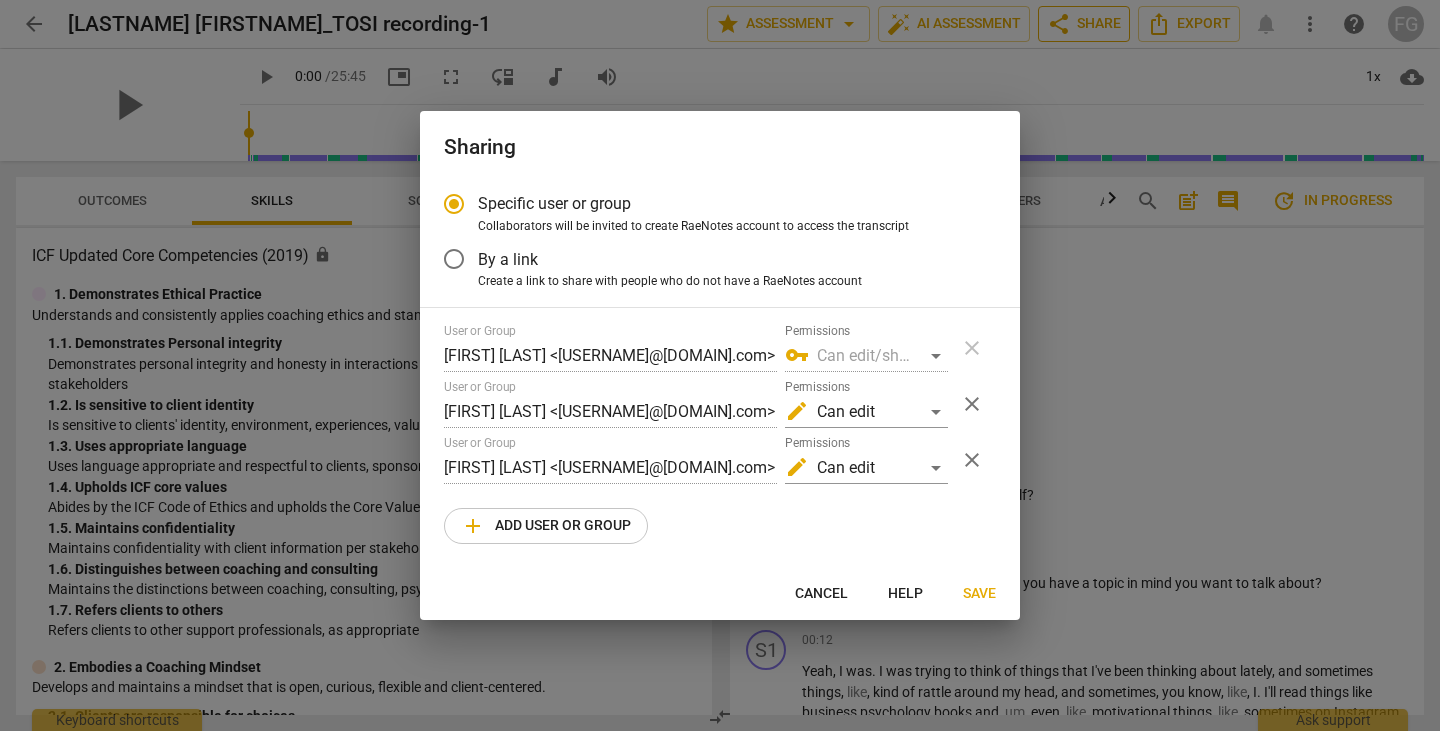 click at bounding box center (720, 365) 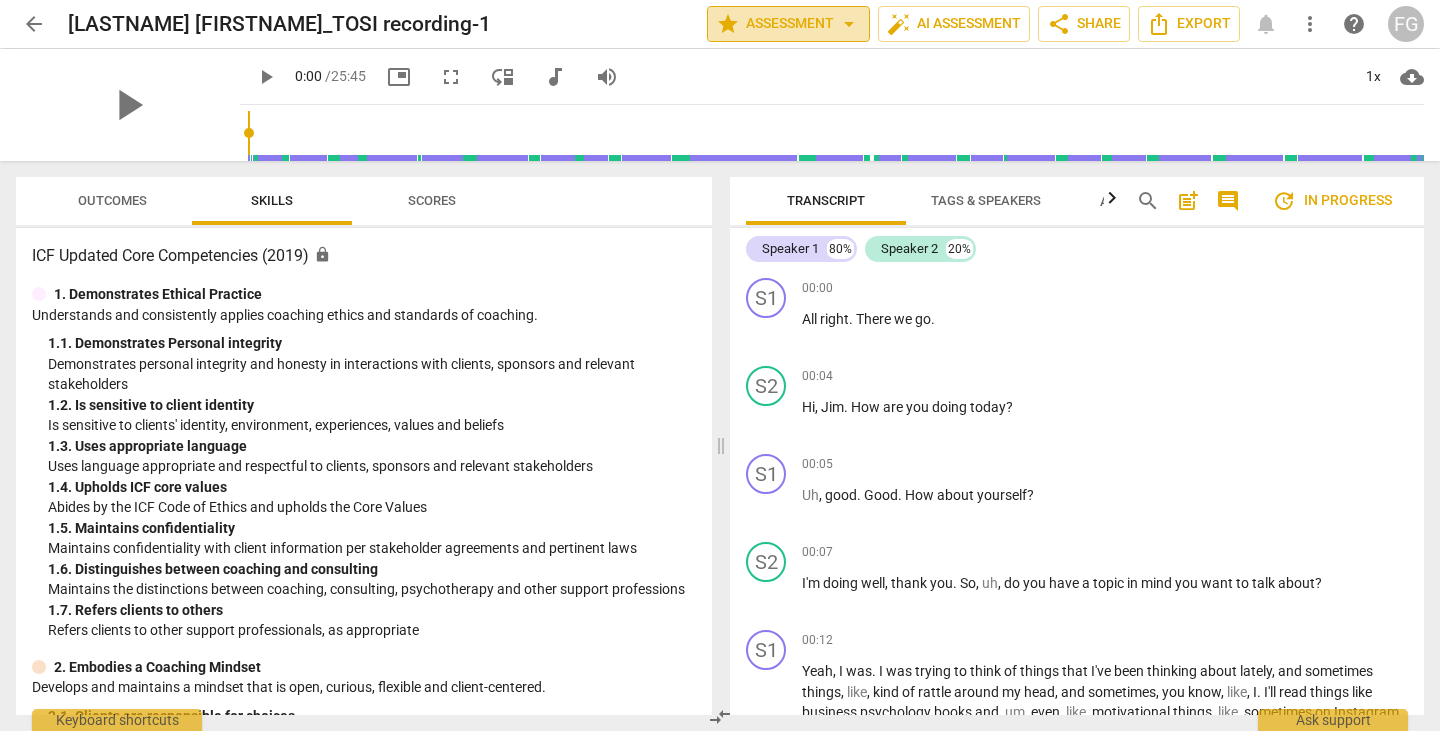 click on "star    Assessment   arrow_drop_down" at bounding box center [788, 24] 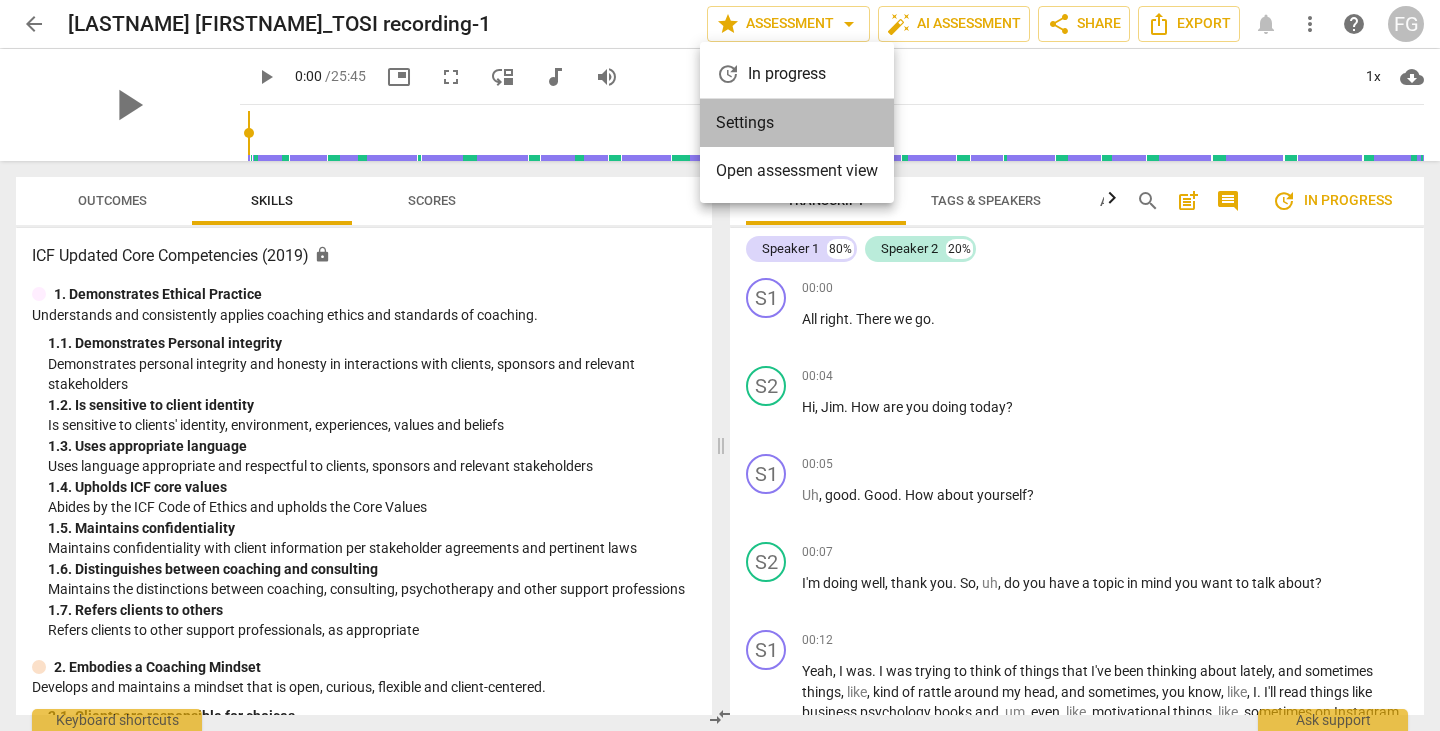 click on "Settings" at bounding box center [797, 123] 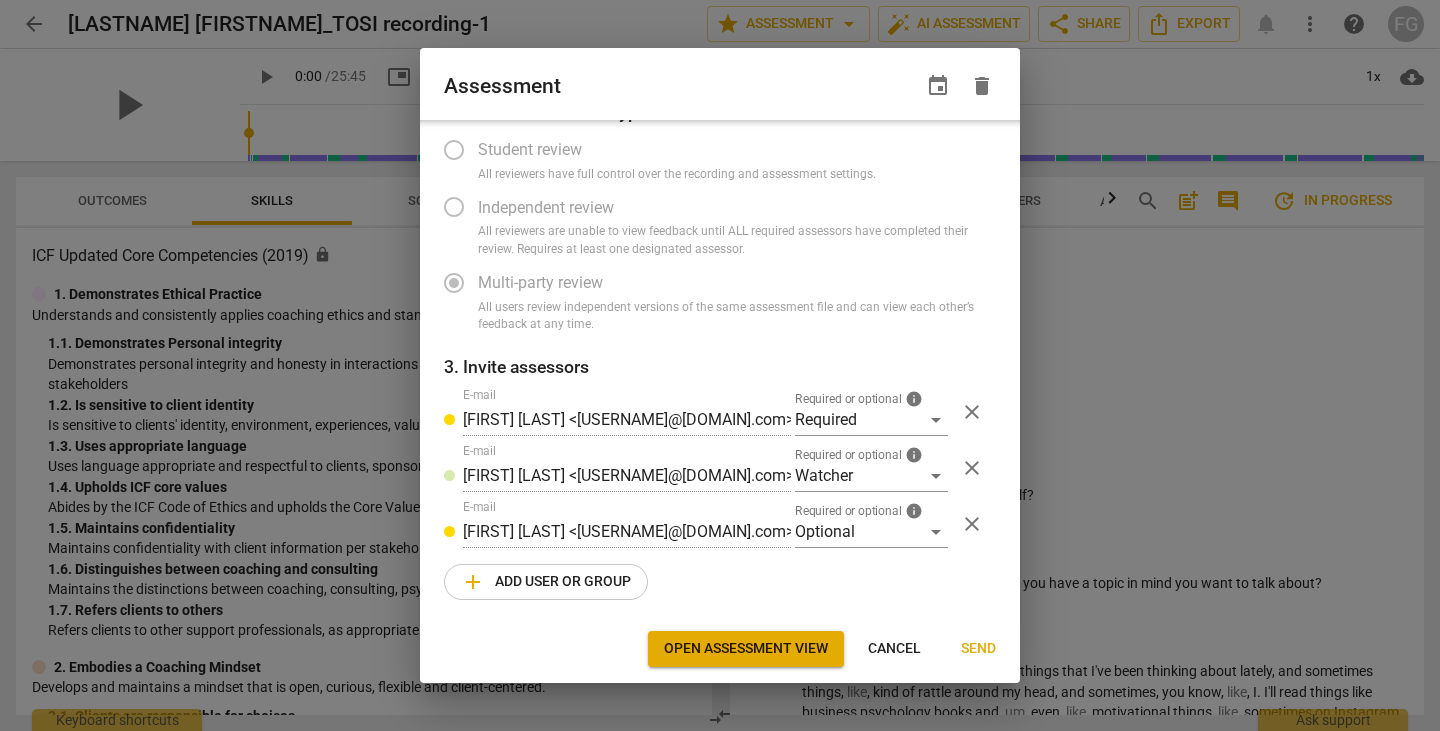 scroll, scrollTop: 108, scrollLeft: 0, axis: vertical 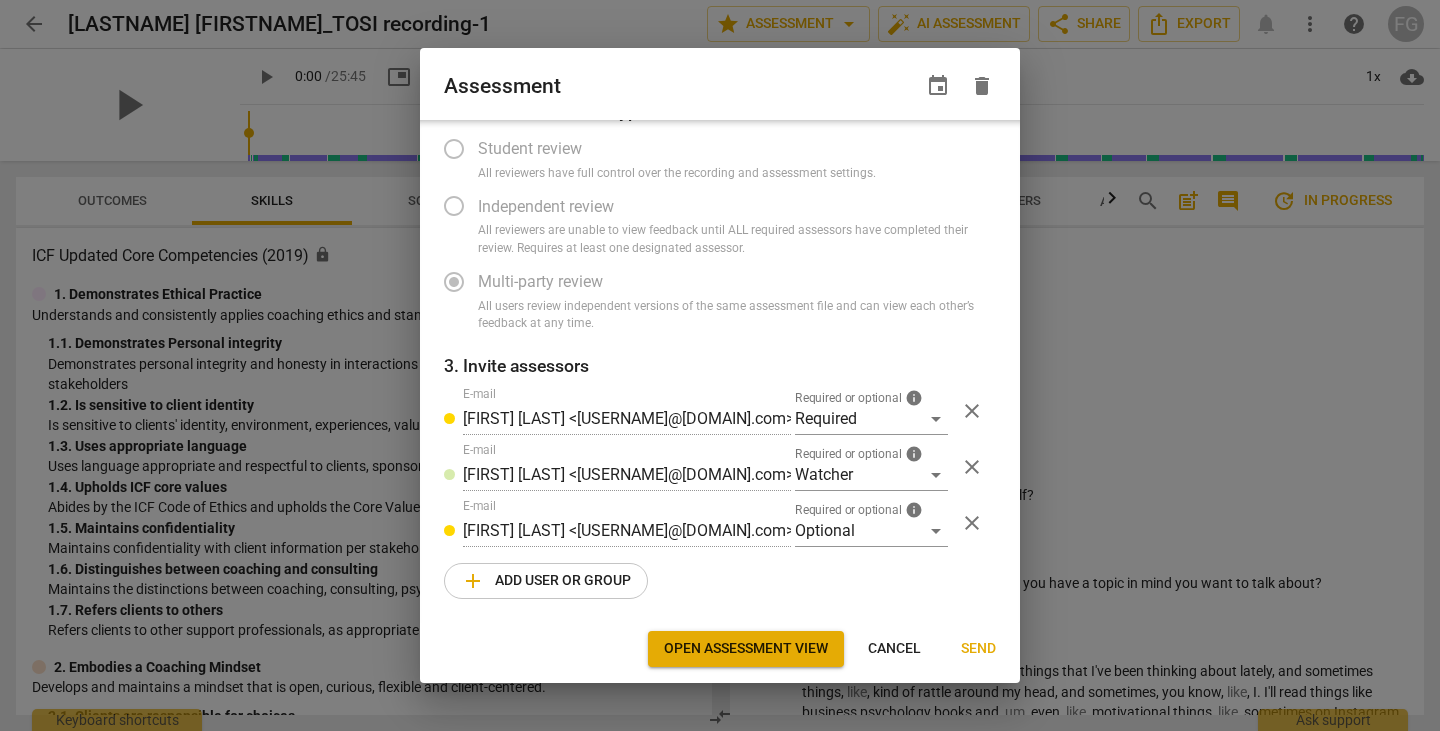 click on "add Add user or group" at bounding box center [546, 581] 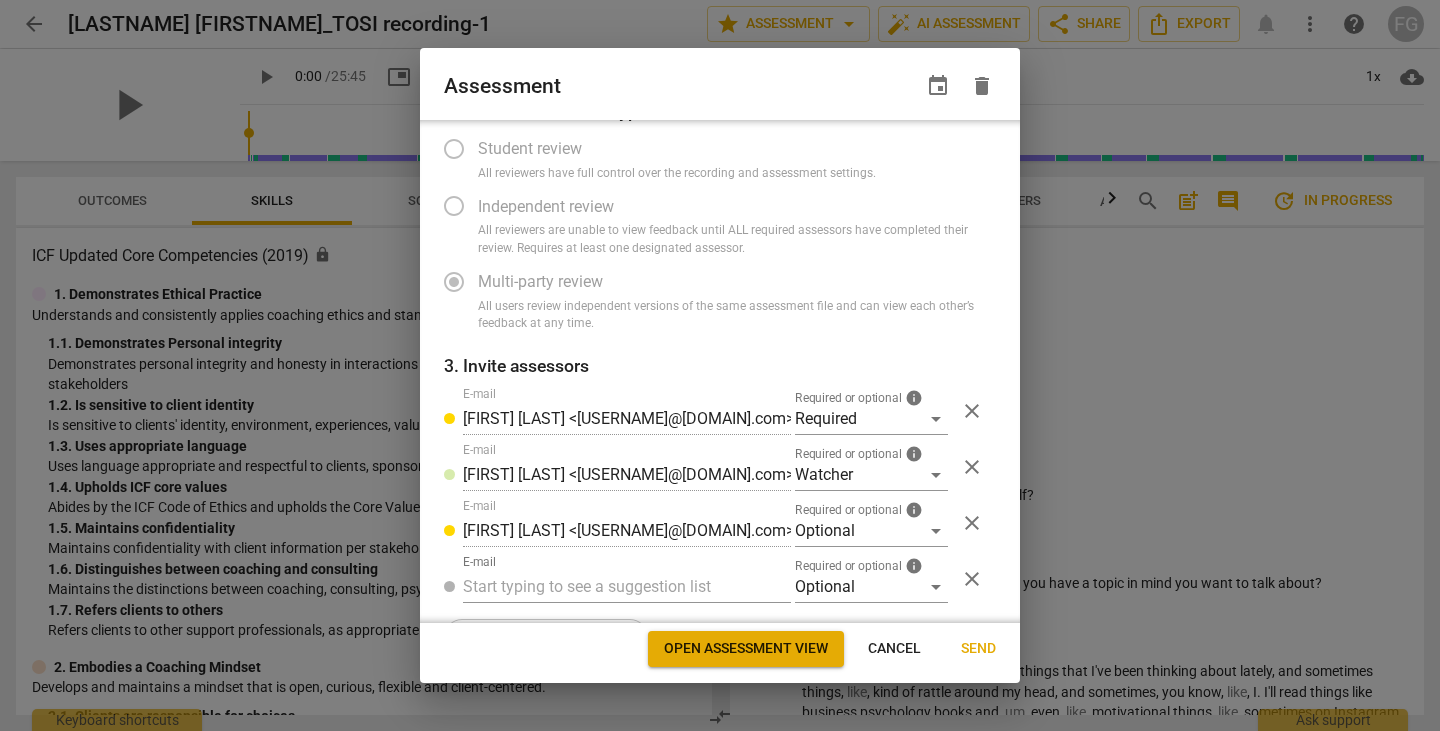 radio on "false" 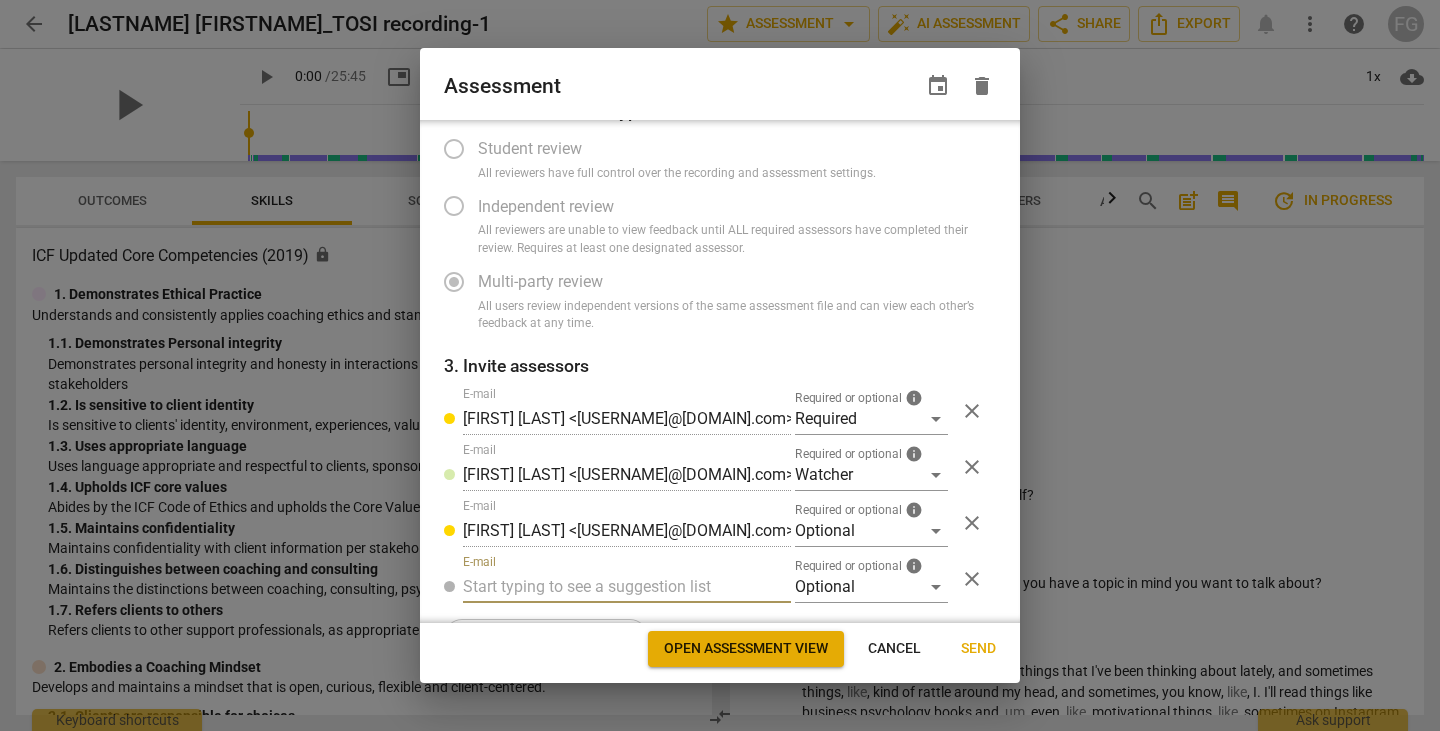 click at bounding box center (627, 587) 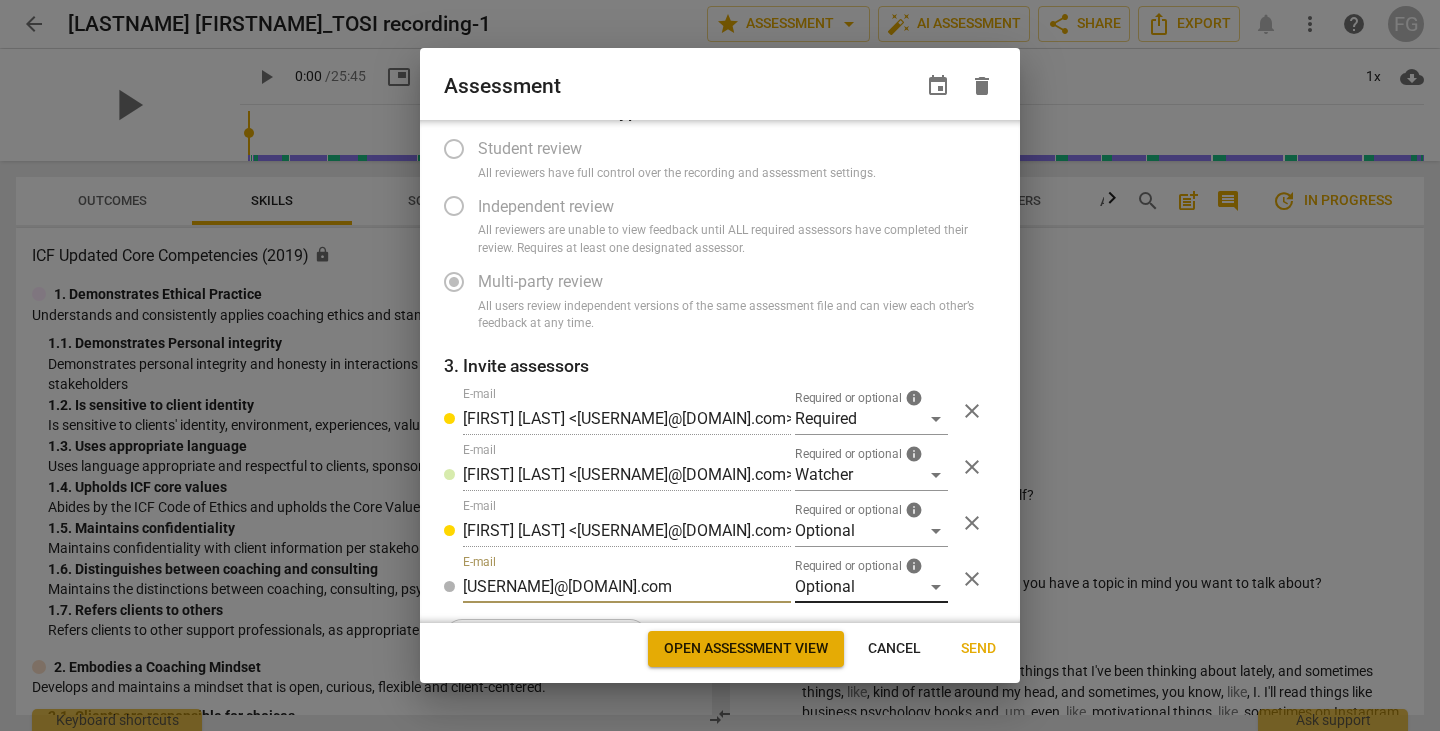 type on "zaljuboori1@geisinger.edu" 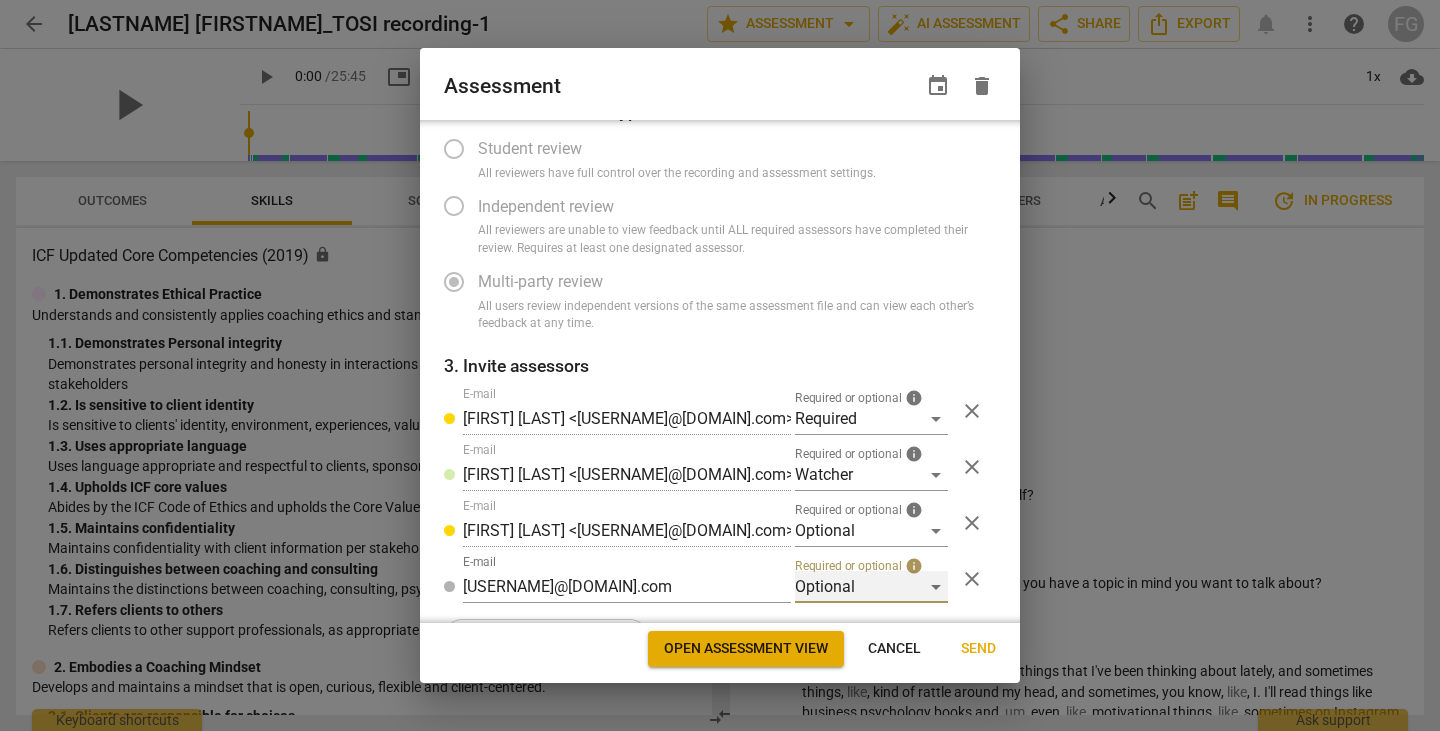 click on "Optional" at bounding box center (871, 587) 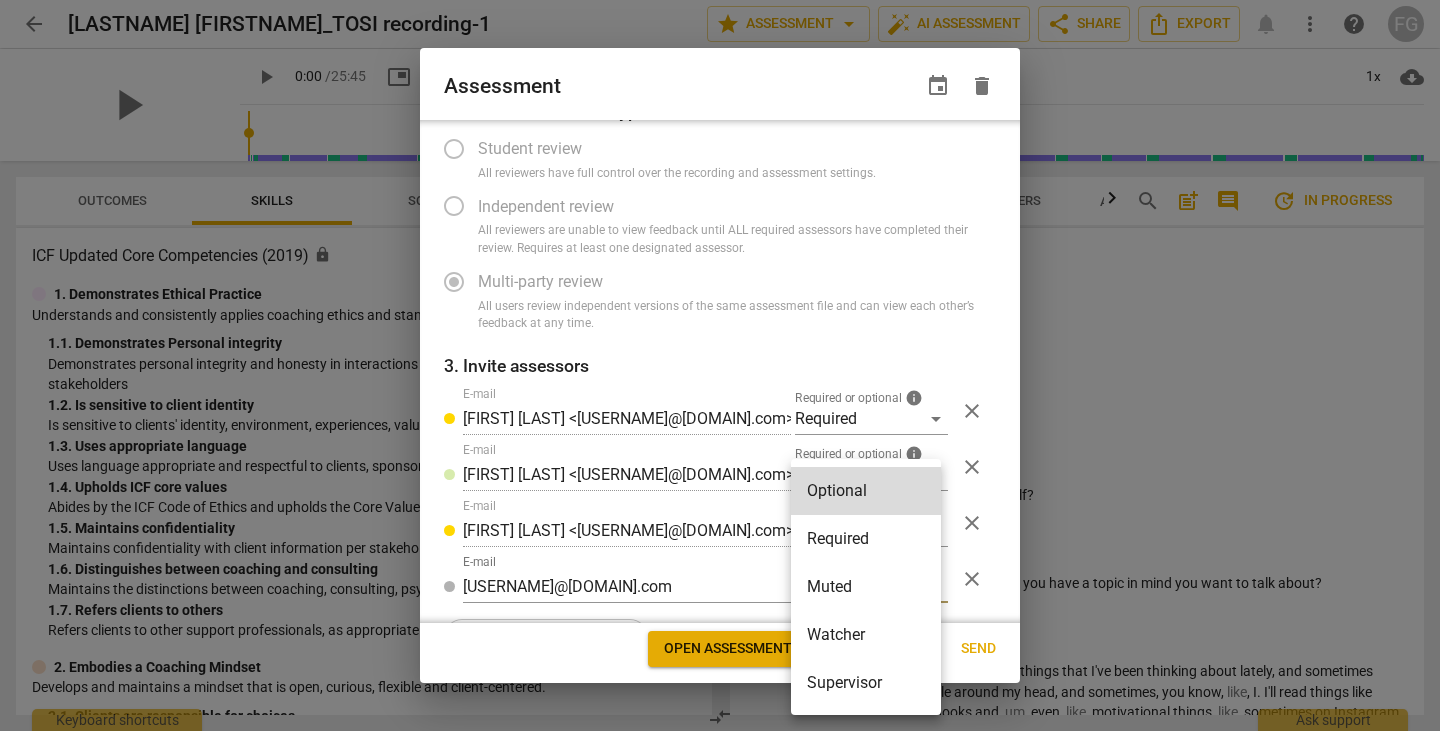 click on "Required" at bounding box center [866, 539] 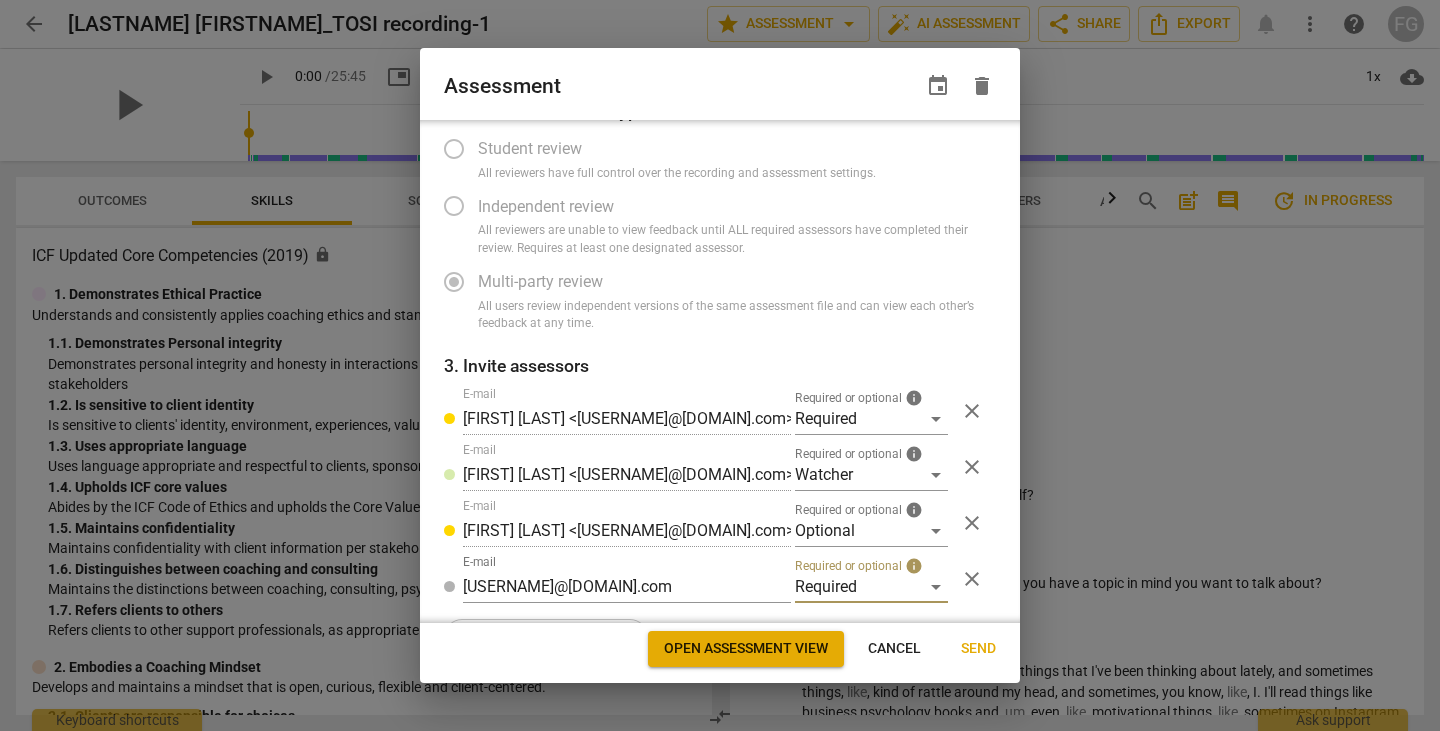 click on "Send" at bounding box center (978, 649) 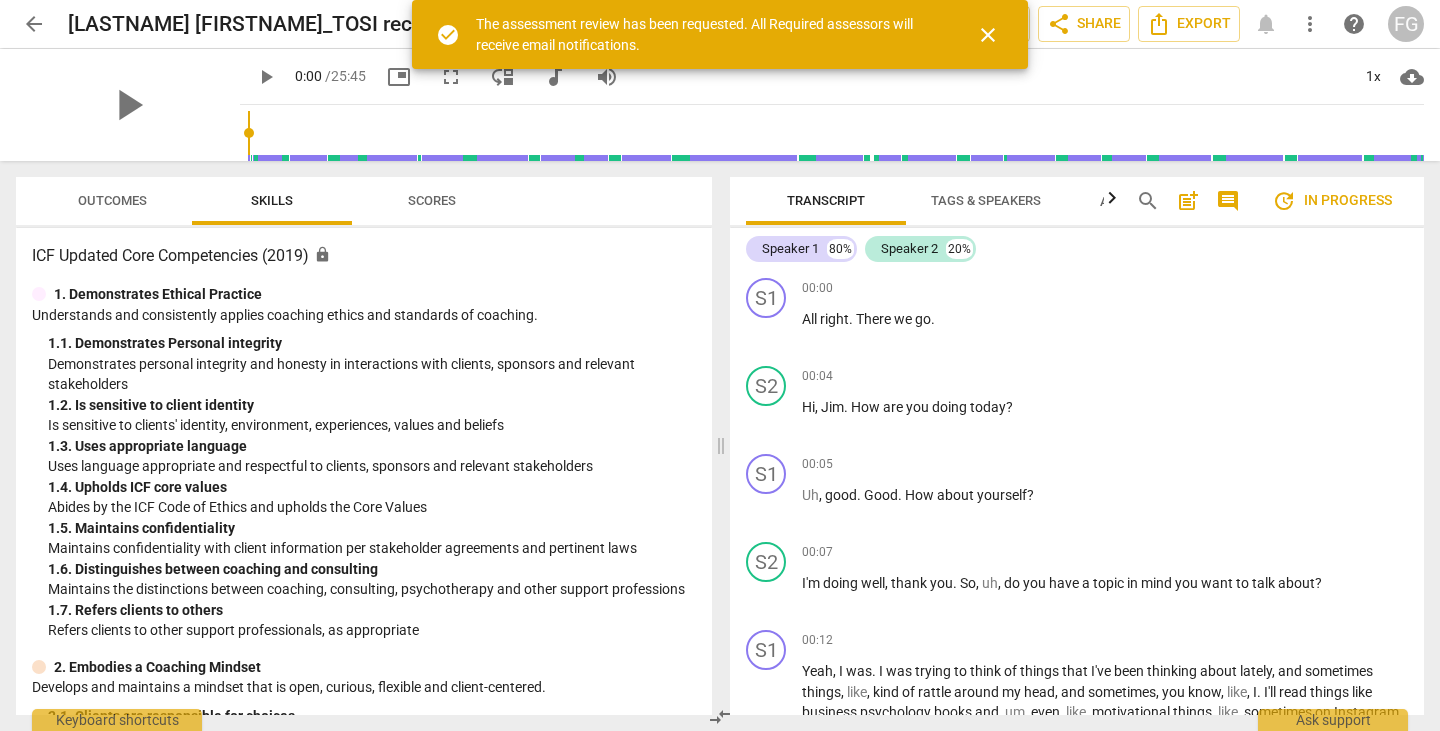 click on "close" at bounding box center [988, 35] 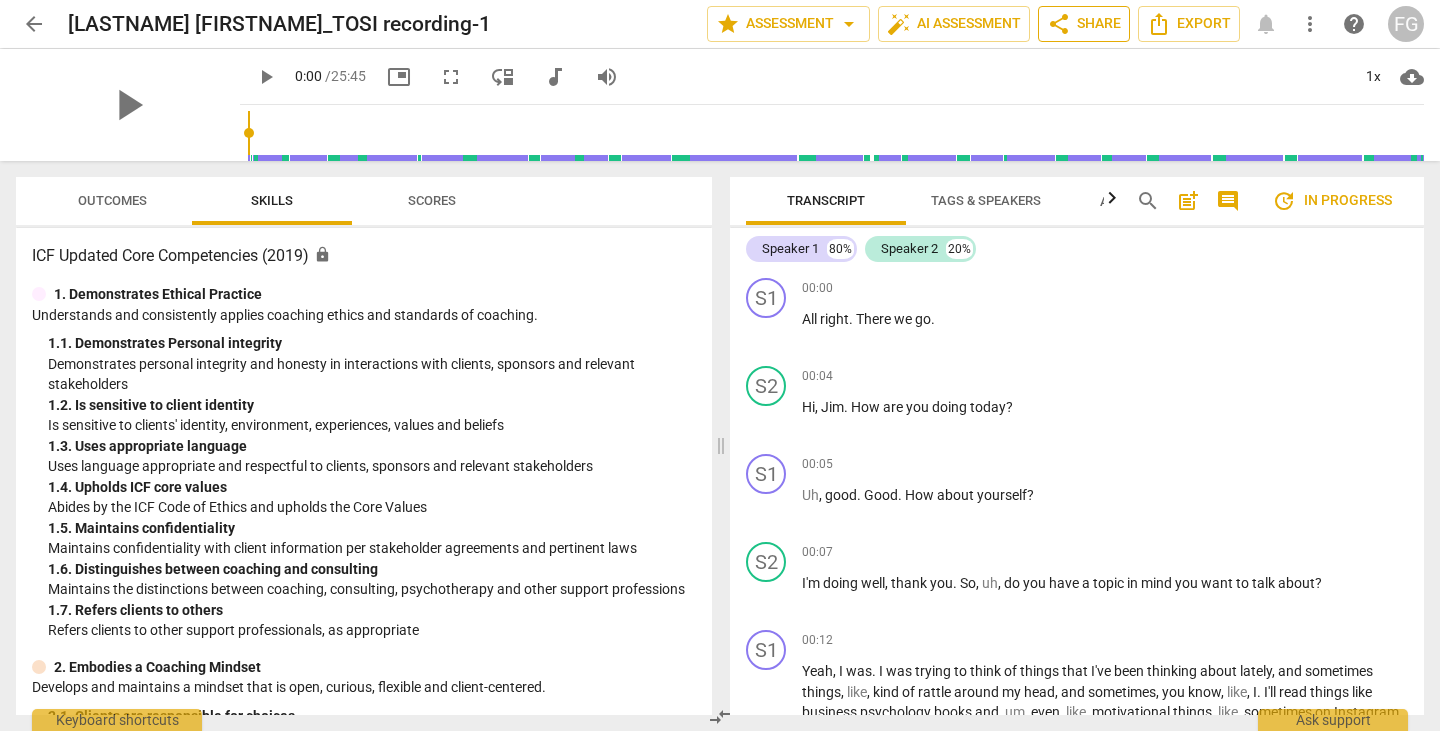 click on "share    Share" at bounding box center [1084, 24] 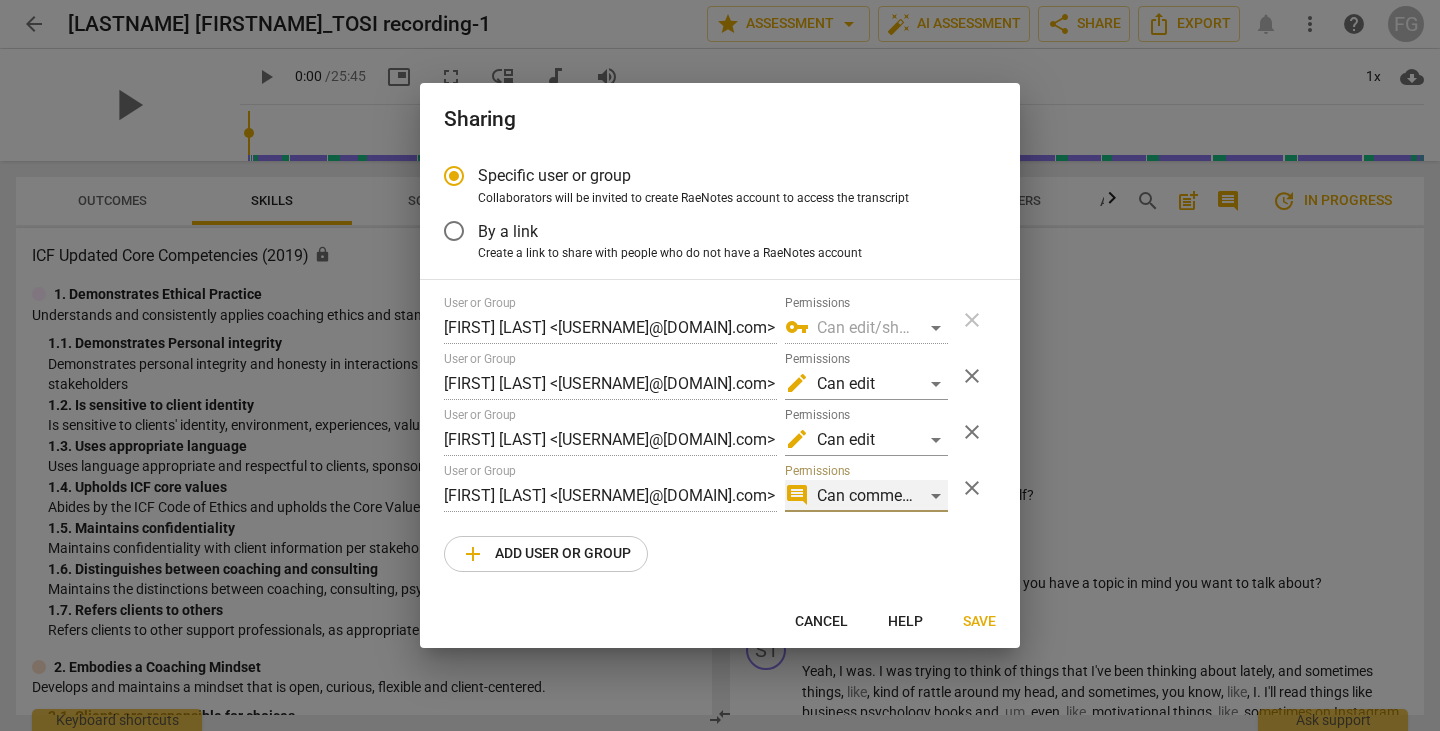 click on "comment Can comment" at bounding box center [866, 496] 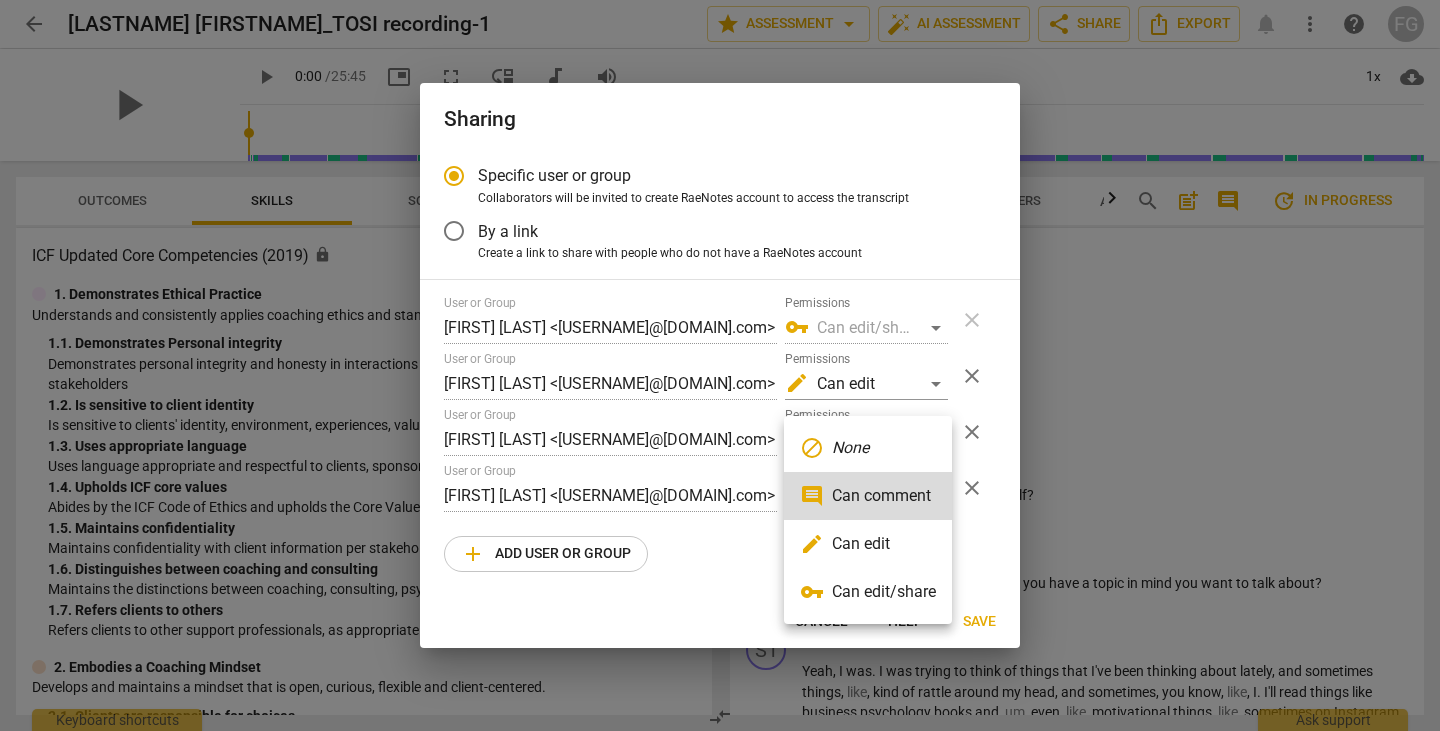click on "edit Can edit" at bounding box center (868, 544) 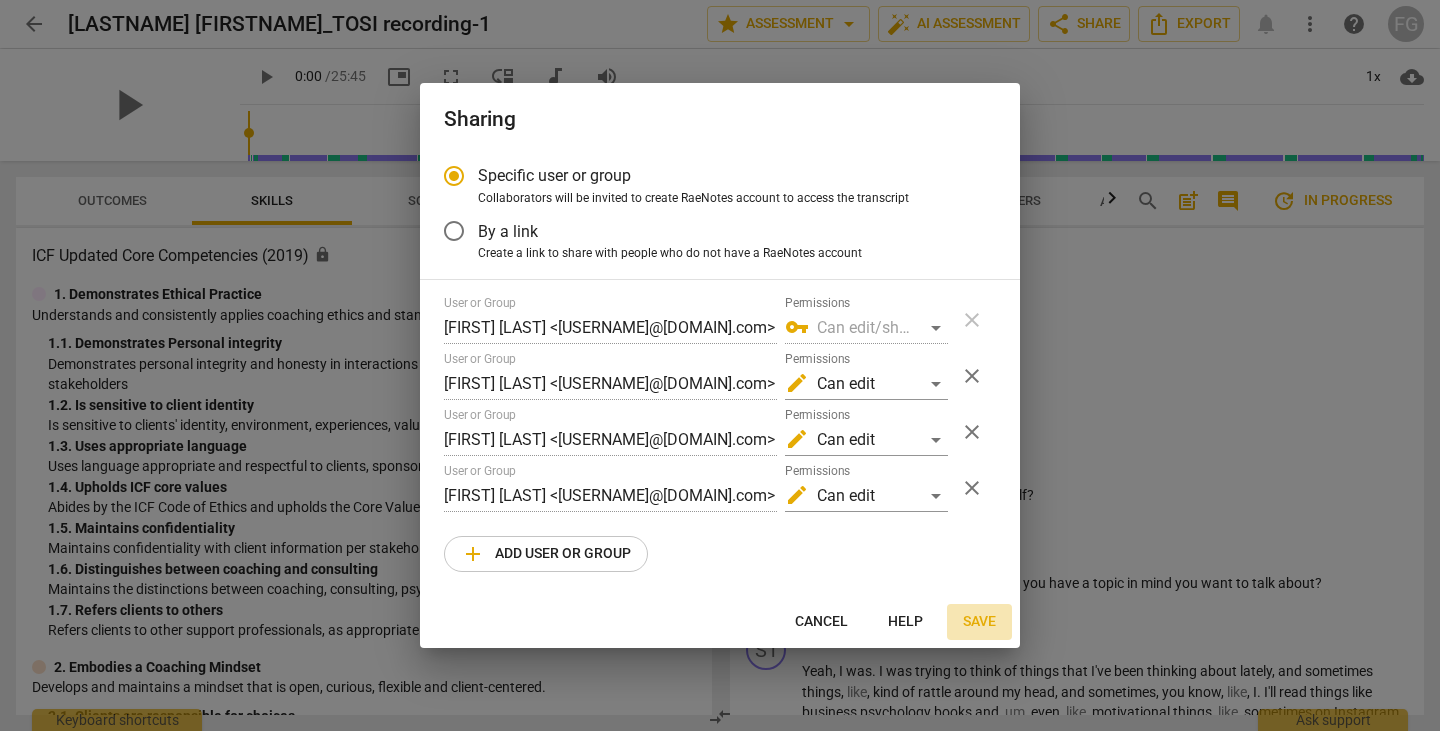 click on "Save" at bounding box center [979, 622] 